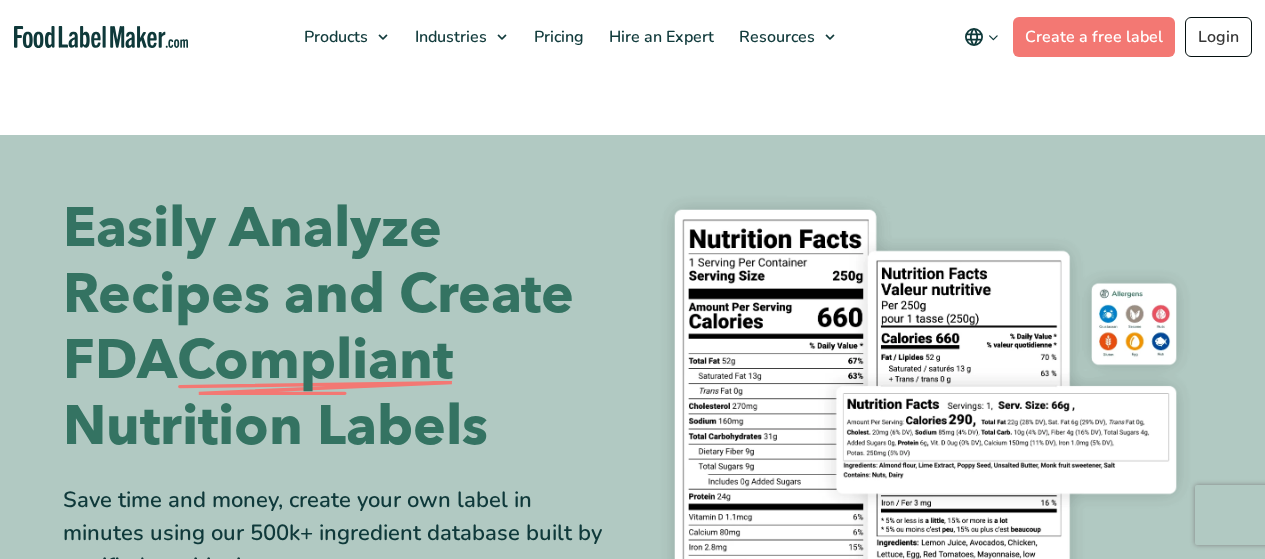 scroll, scrollTop: 0, scrollLeft: 0, axis: both 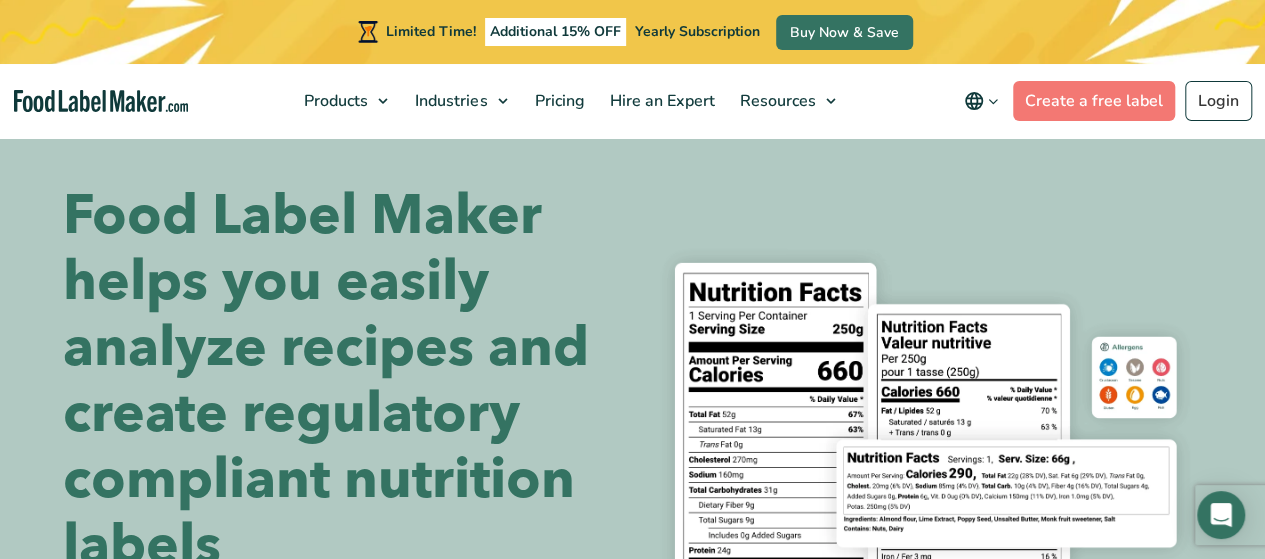 click on "Limited Time!   Additional 15% OFF   Yearly Subscription
Buy Now & Save" at bounding box center [632, 32] 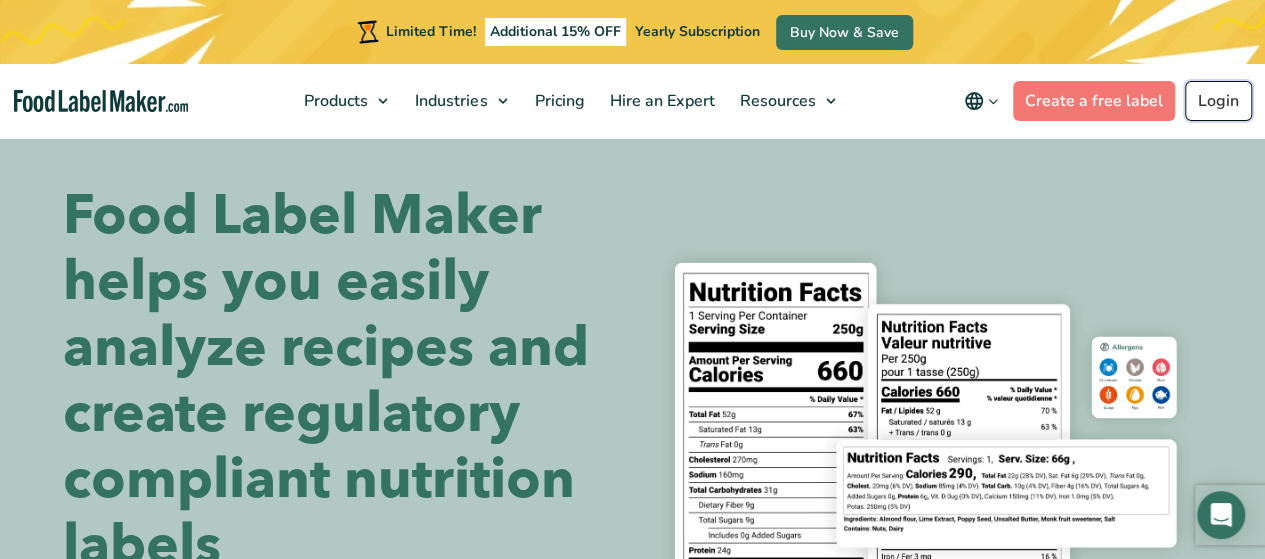 click on "Login" at bounding box center [1218, 101] 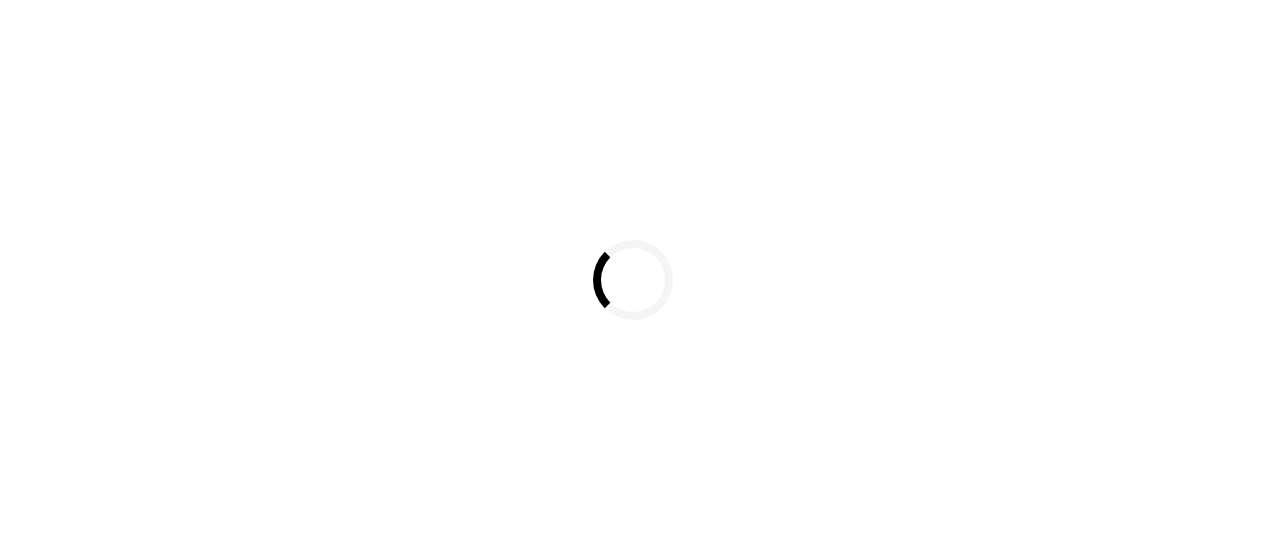 scroll, scrollTop: 0, scrollLeft: 0, axis: both 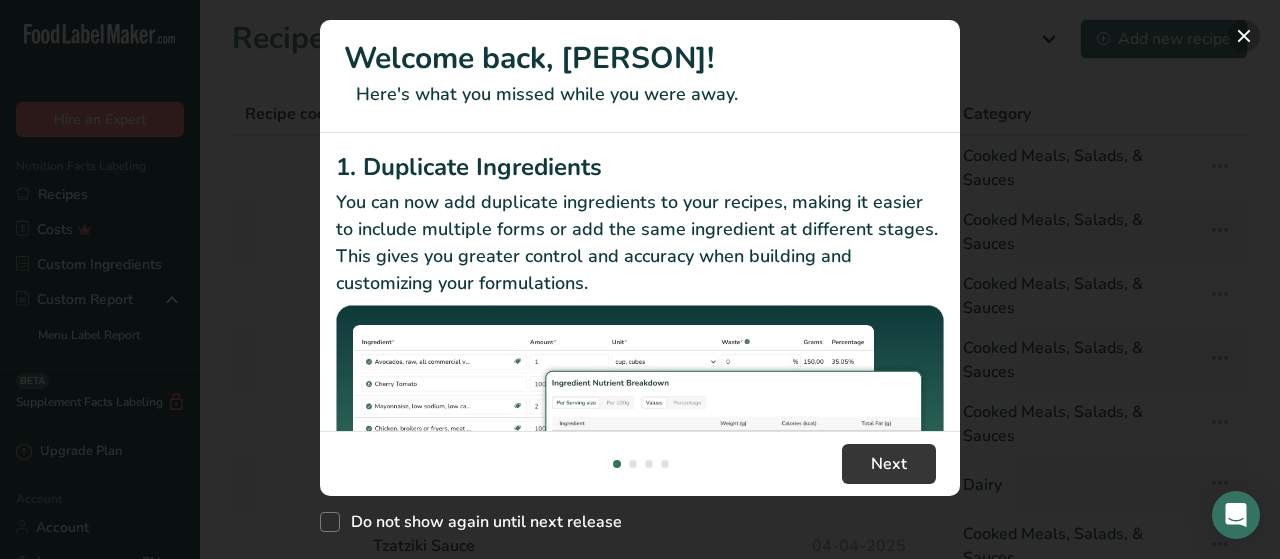 click at bounding box center (1244, 36) 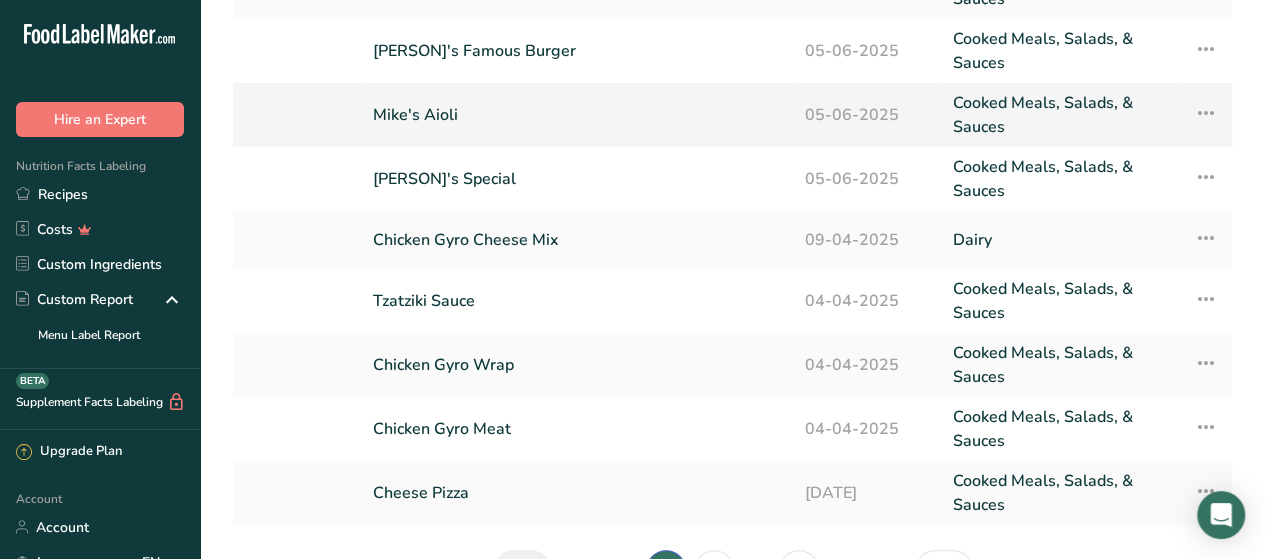 scroll, scrollTop: 371, scrollLeft: 0, axis: vertical 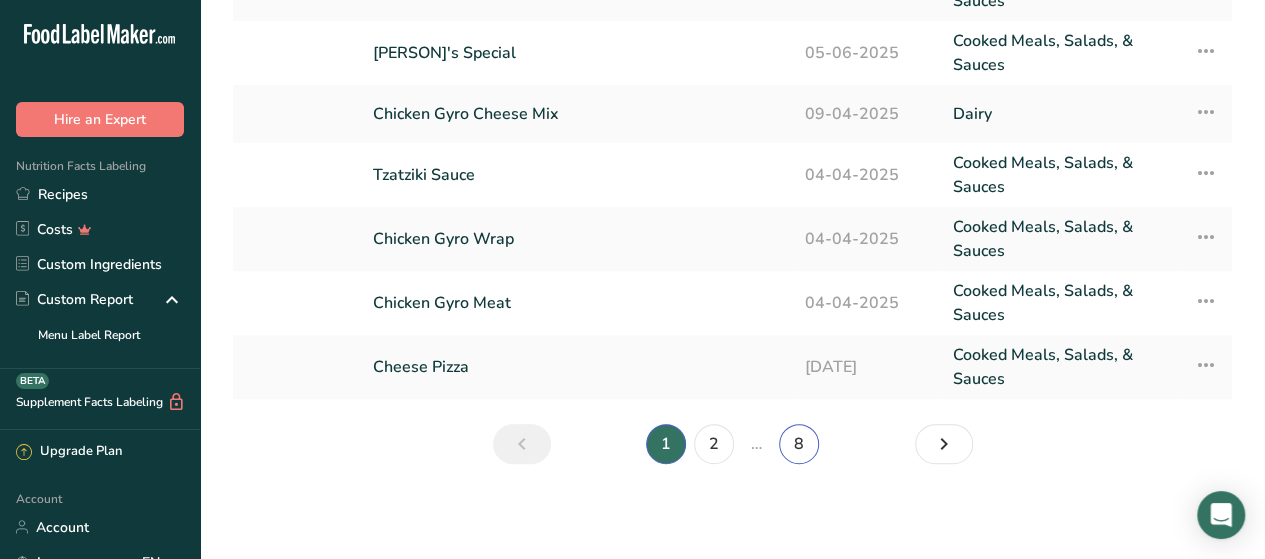 click on "8" at bounding box center [799, 444] 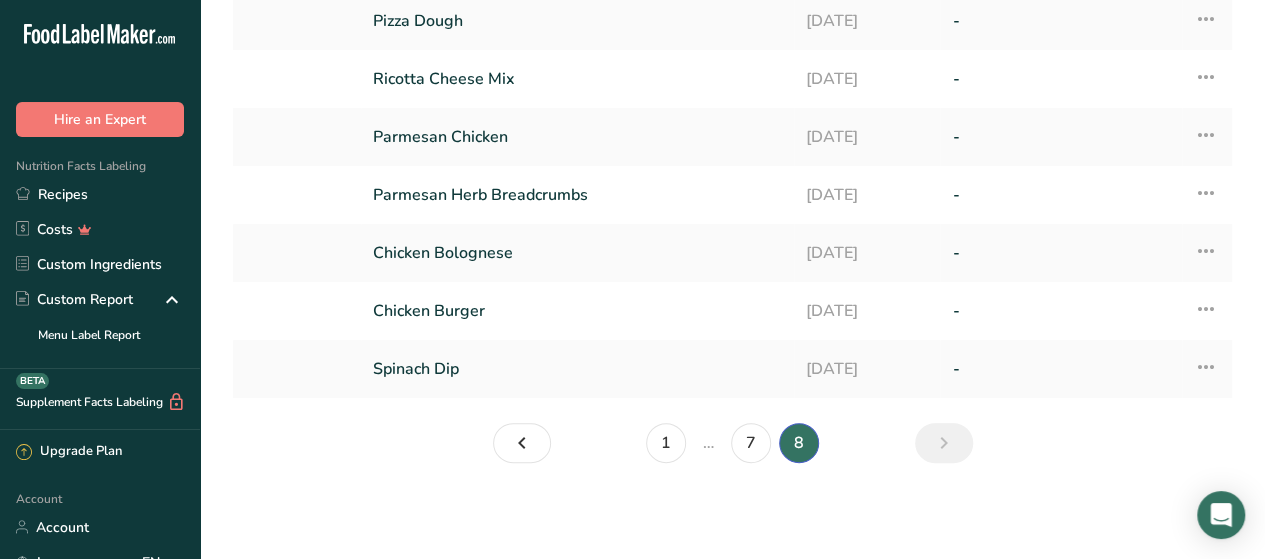 scroll, scrollTop: 201, scrollLeft: 0, axis: vertical 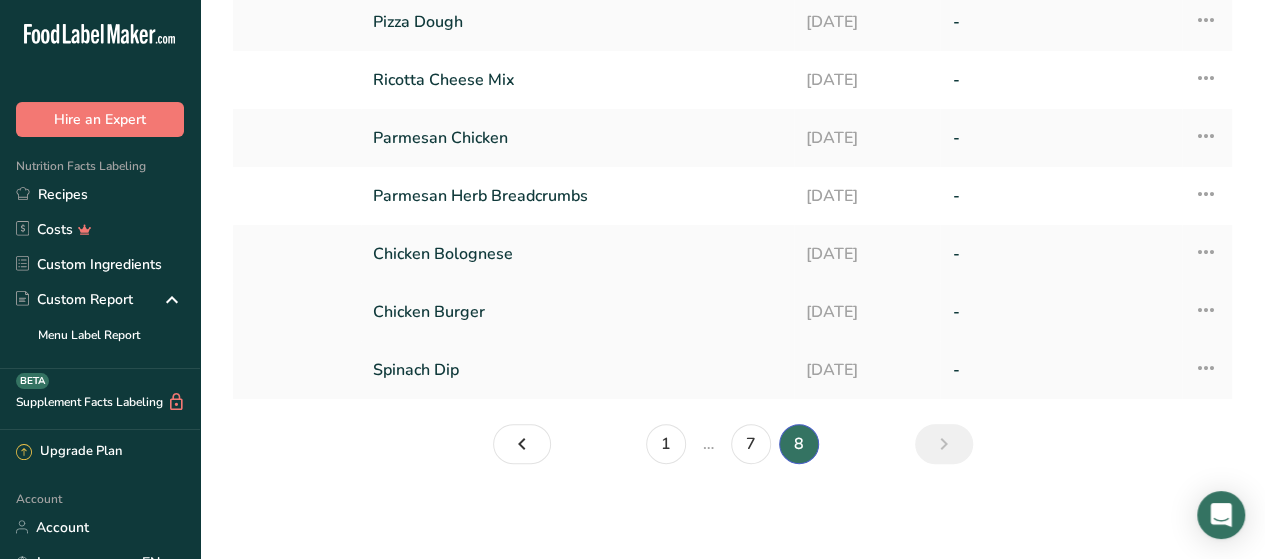 click on "Chicken Burger" at bounding box center [577, 312] 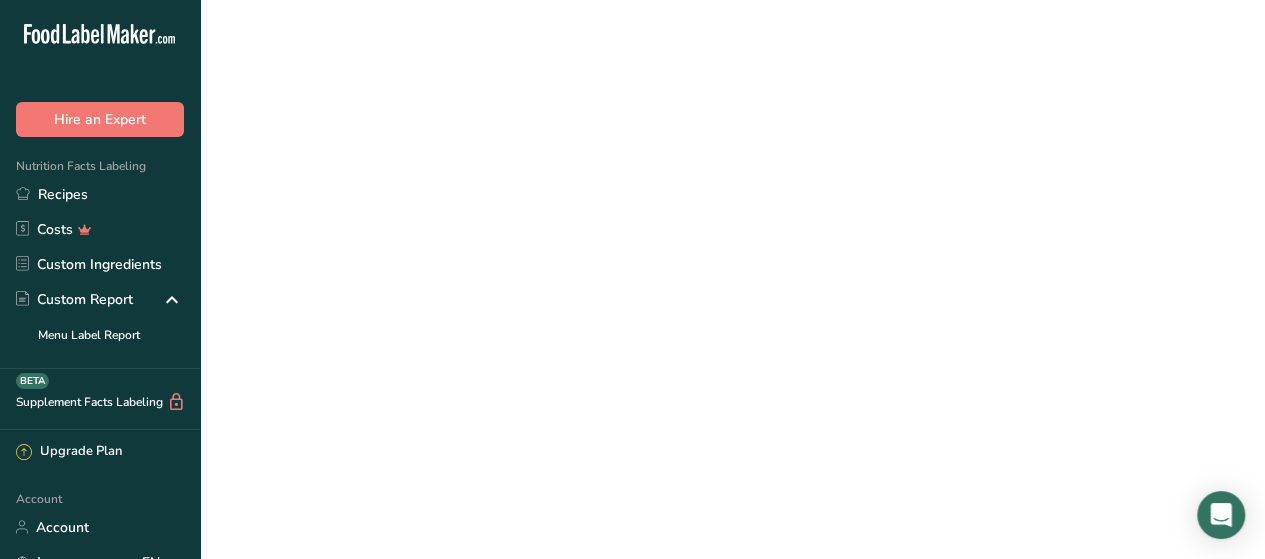 scroll, scrollTop: 0, scrollLeft: 0, axis: both 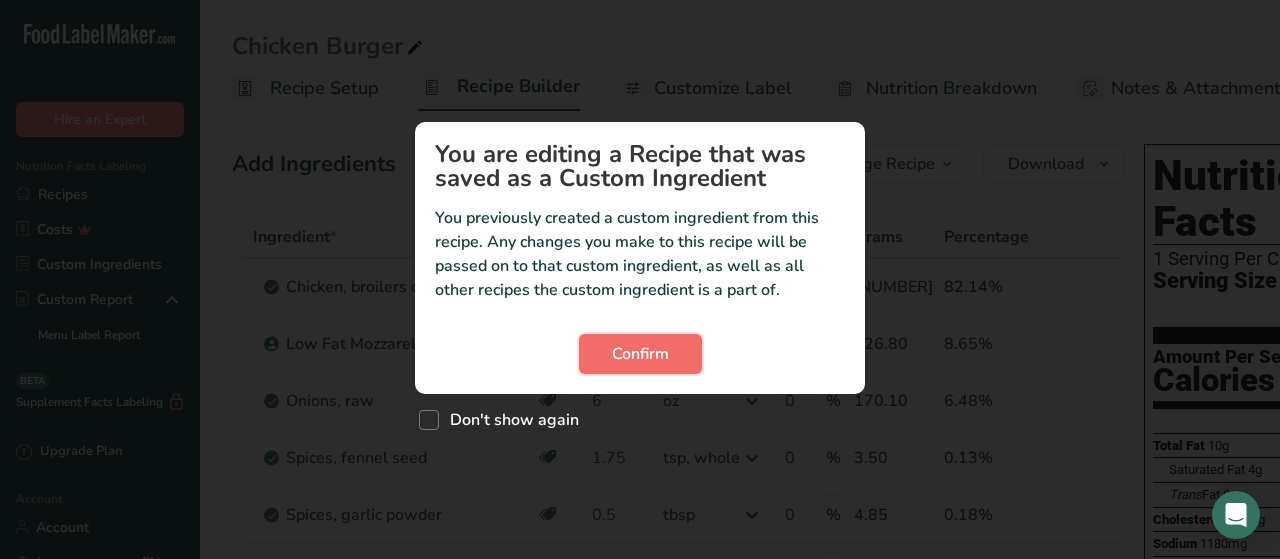 click on "Confirm" at bounding box center [640, 354] 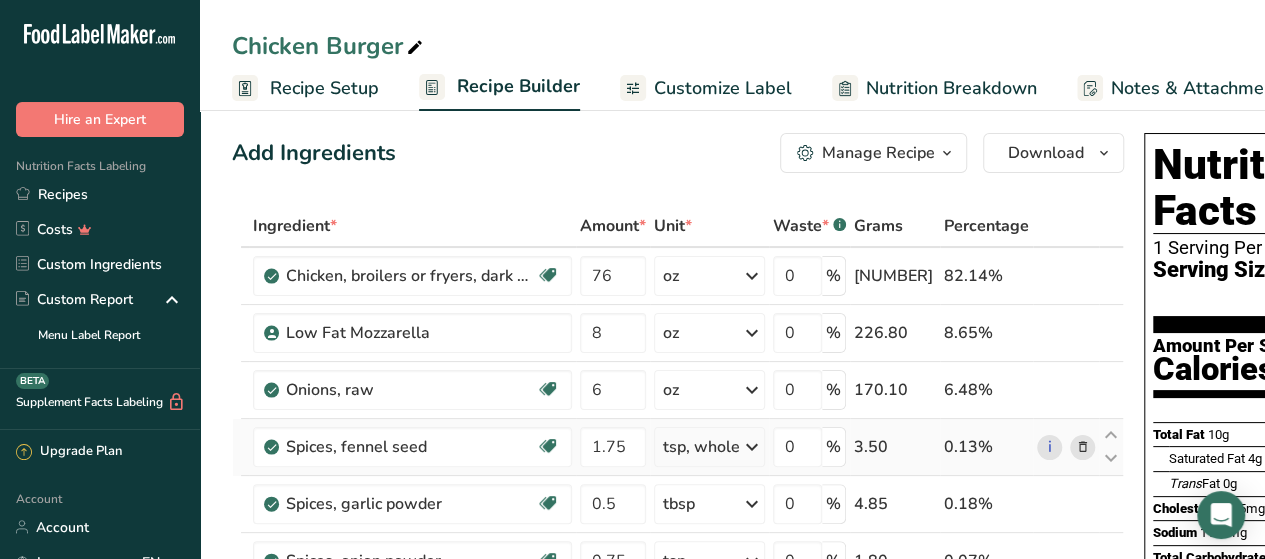 scroll, scrollTop: 0, scrollLeft: 0, axis: both 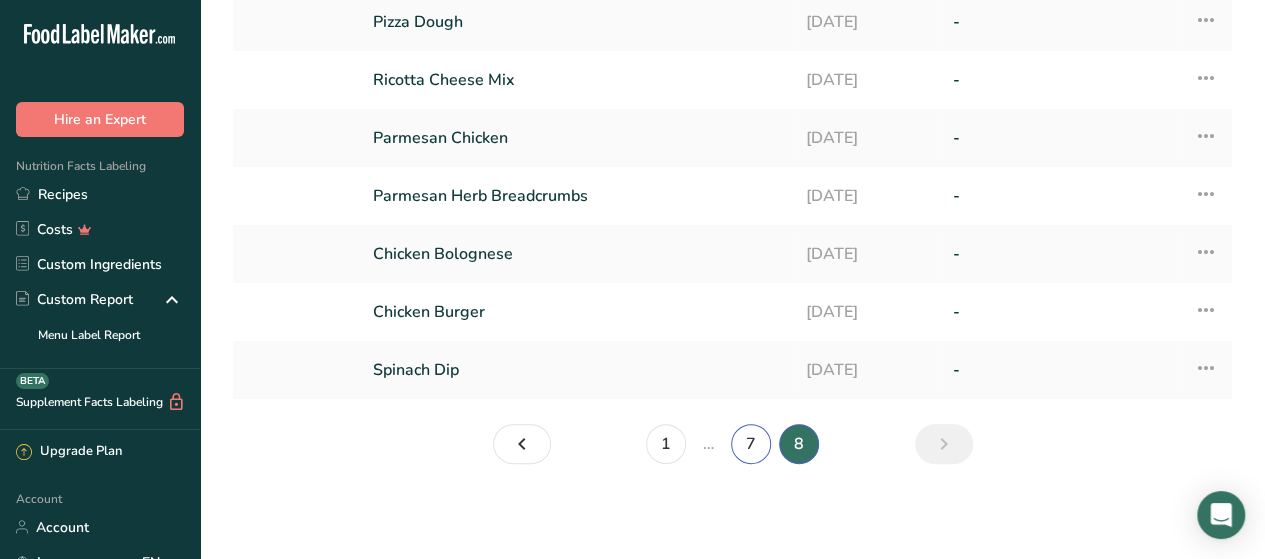 click on "7" at bounding box center (751, 444) 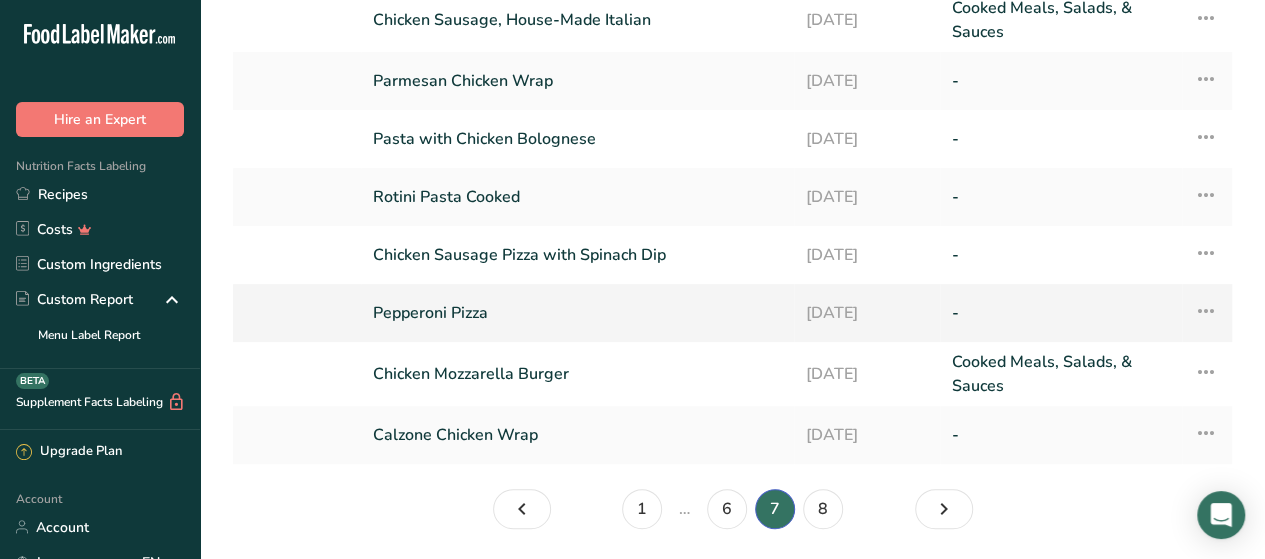 scroll, scrollTop: 341, scrollLeft: 0, axis: vertical 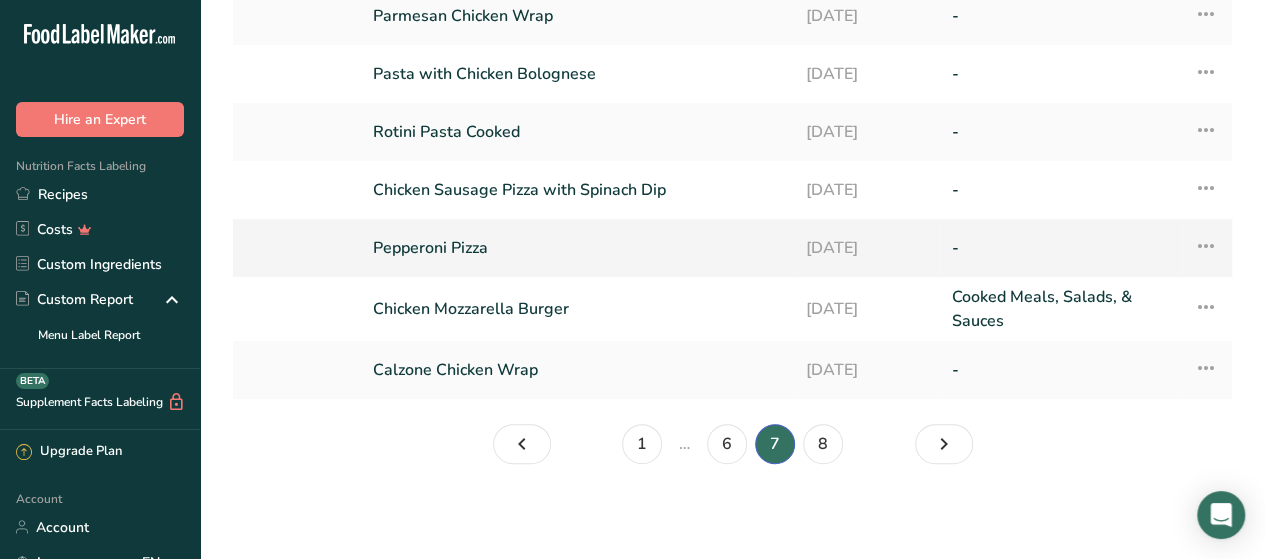 click on "Pepperoni Pizza" at bounding box center [577, 248] 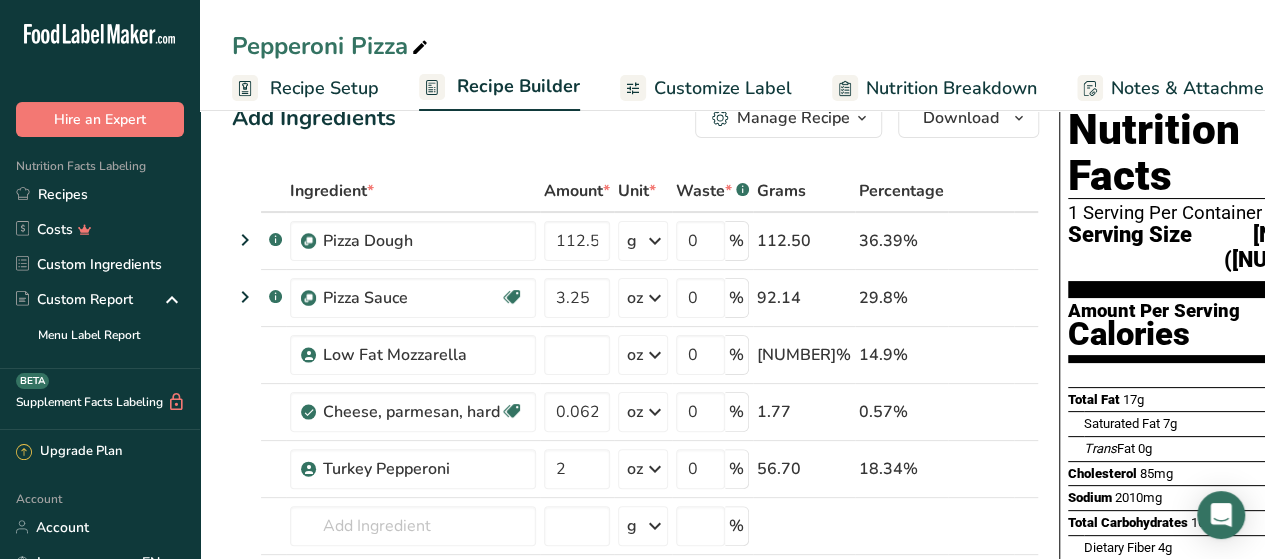 scroll, scrollTop: 0, scrollLeft: 0, axis: both 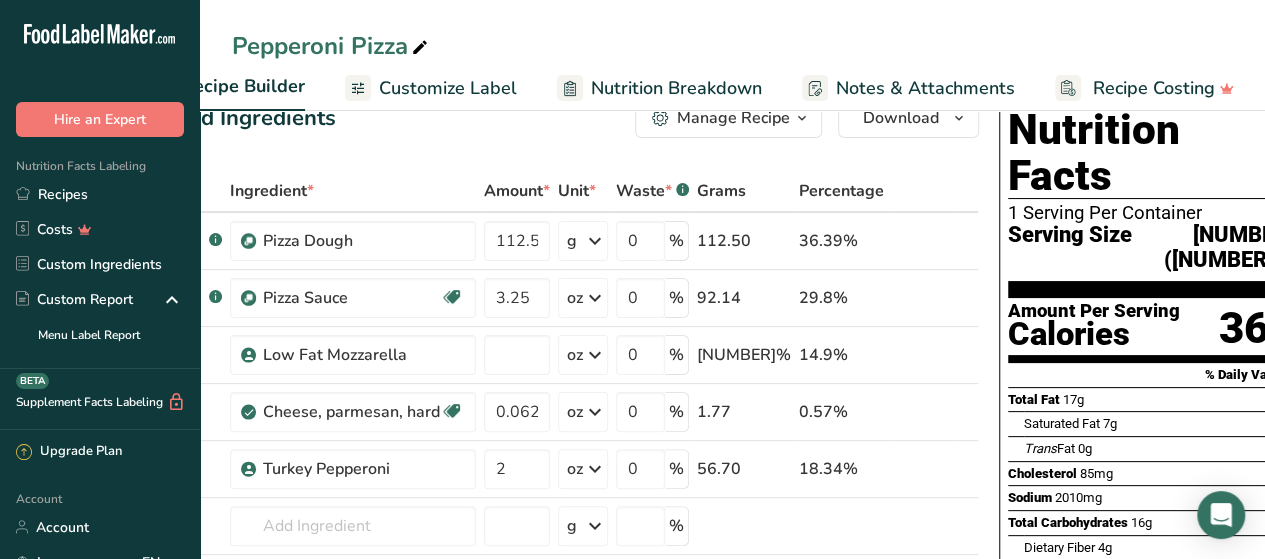 click on "Total Carbohydrates" at bounding box center (1068, 522) 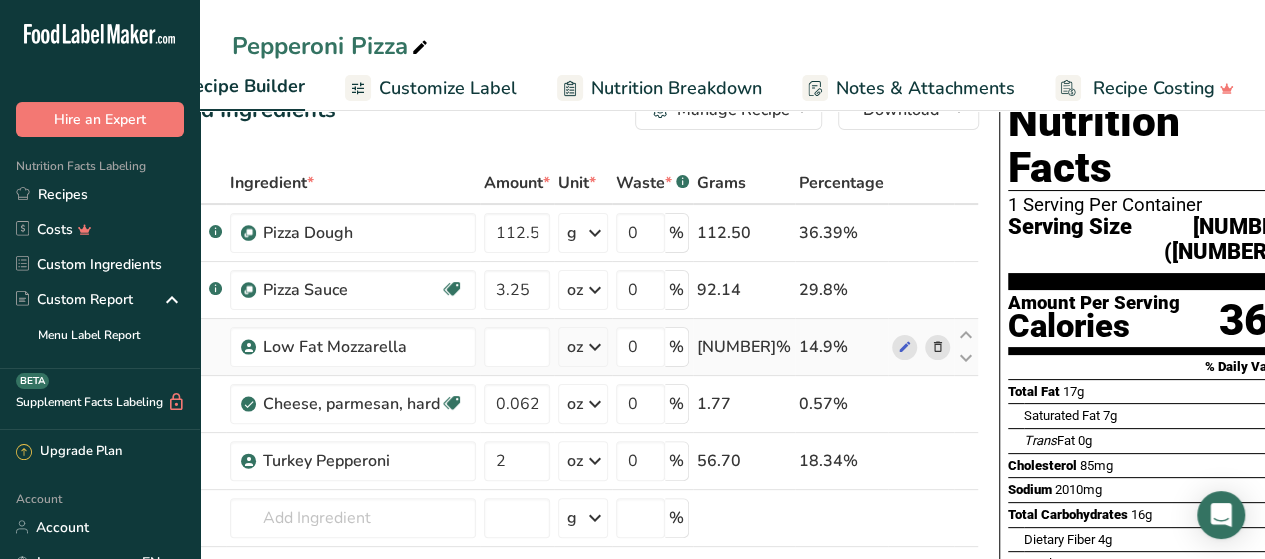 scroll, scrollTop: 0, scrollLeft: 0, axis: both 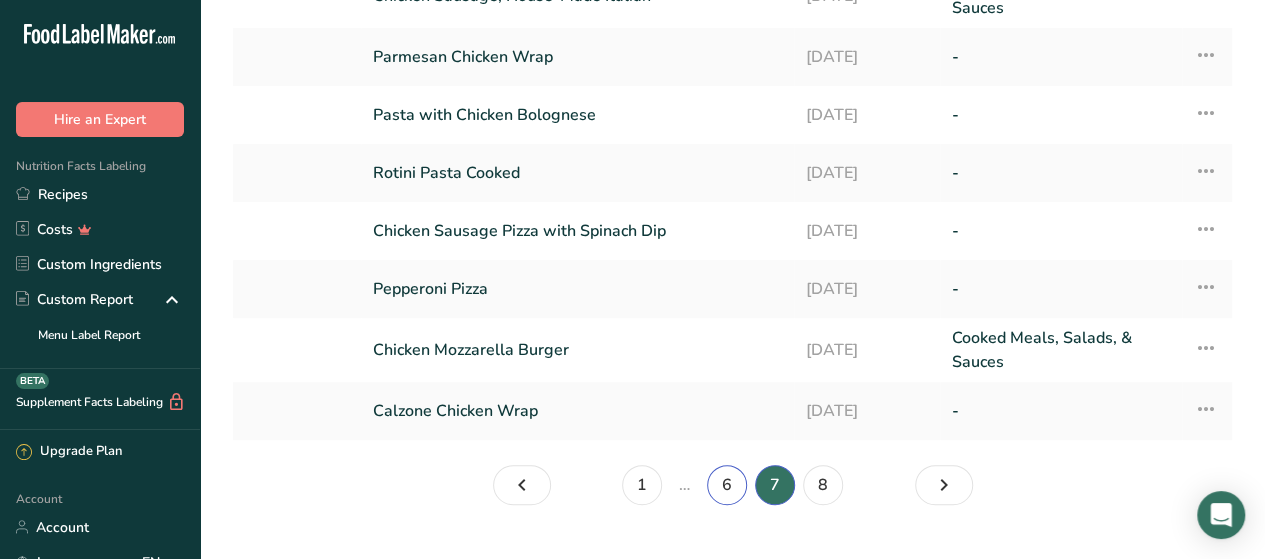 click on "6" at bounding box center [727, 485] 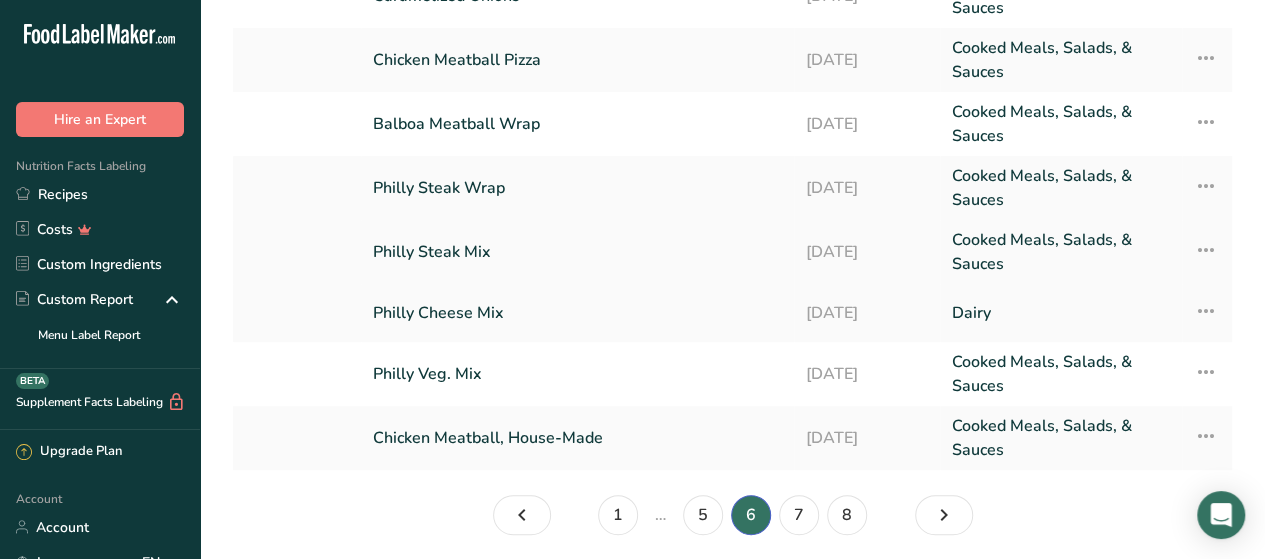 scroll, scrollTop: 200, scrollLeft: 0, axis: vertical 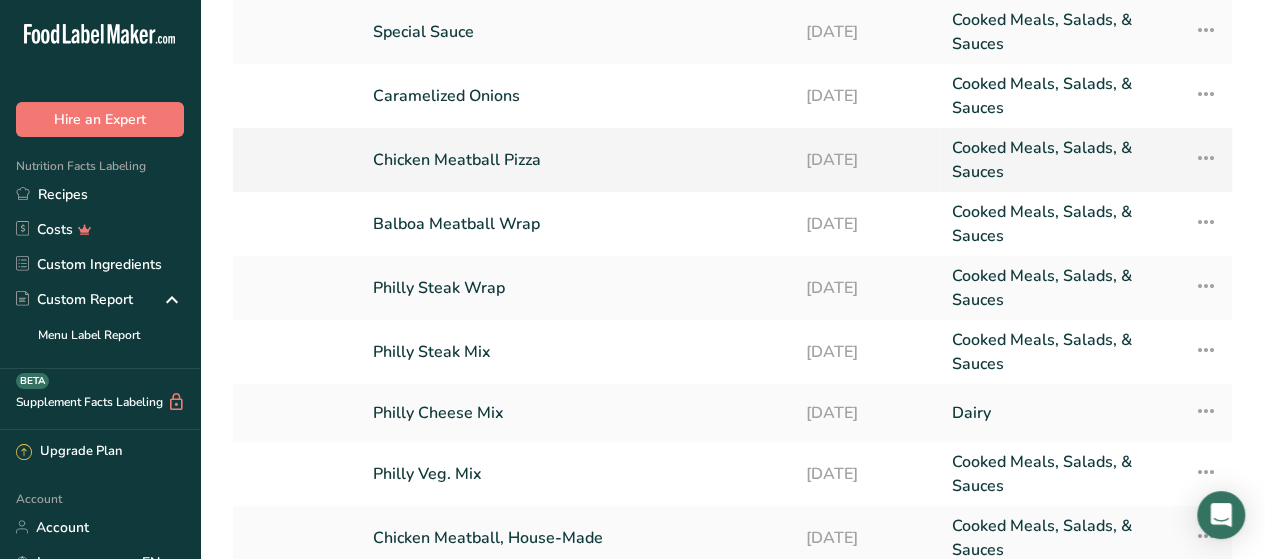 click on "Chicken Meatball Pizza" at bounding box center (577, 160) 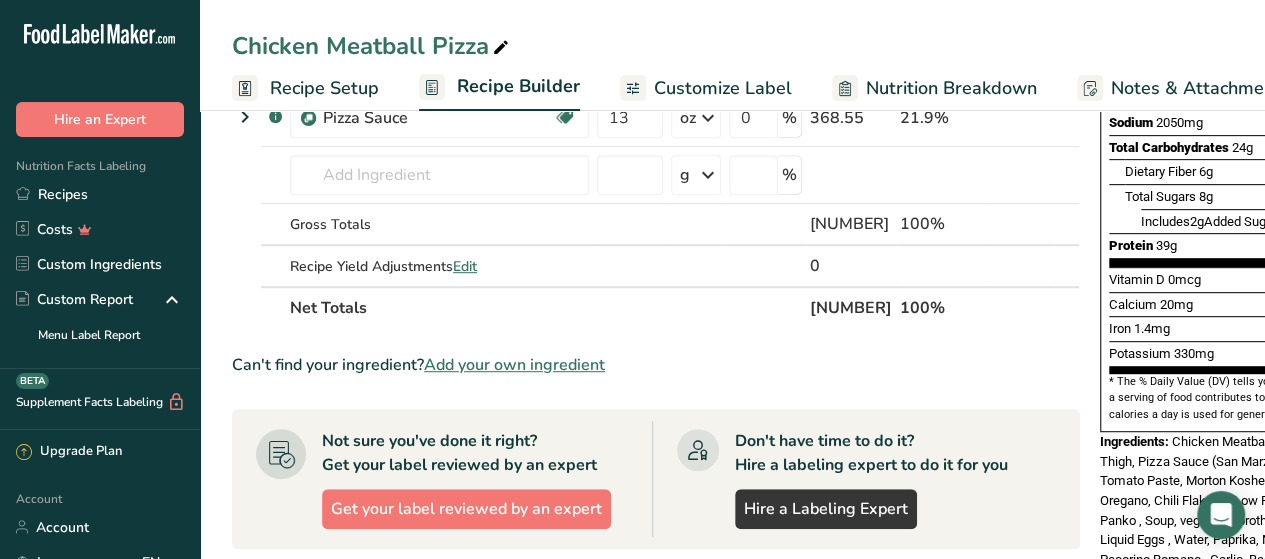 scroll, scrollTop: 898, scrollLeft: 0, axis: vertical 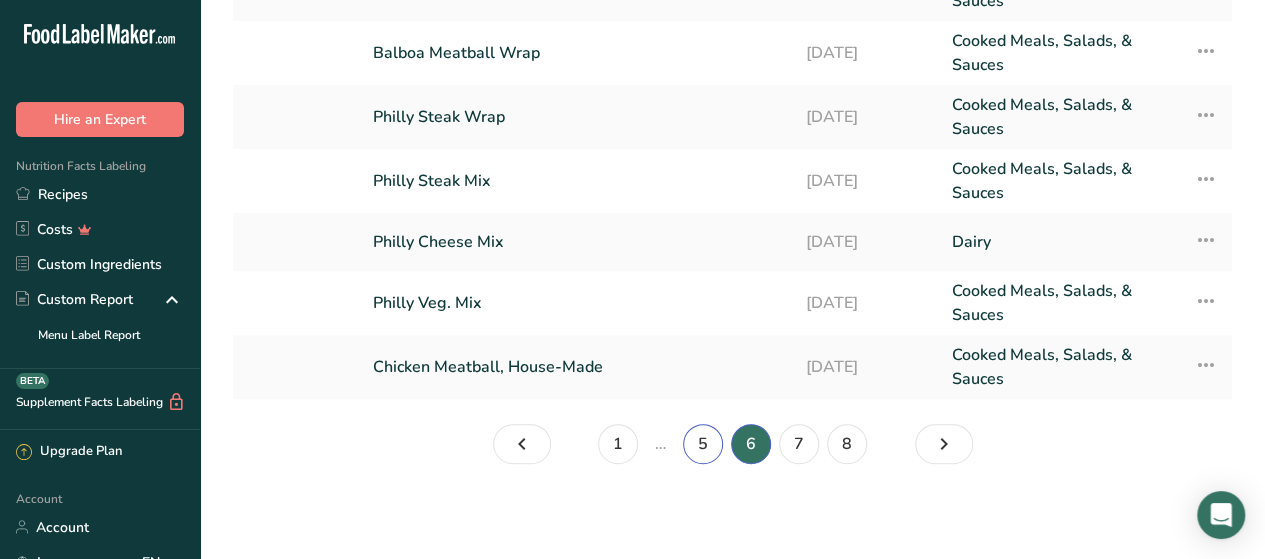 click on "5" at bounding box center [703, 444] 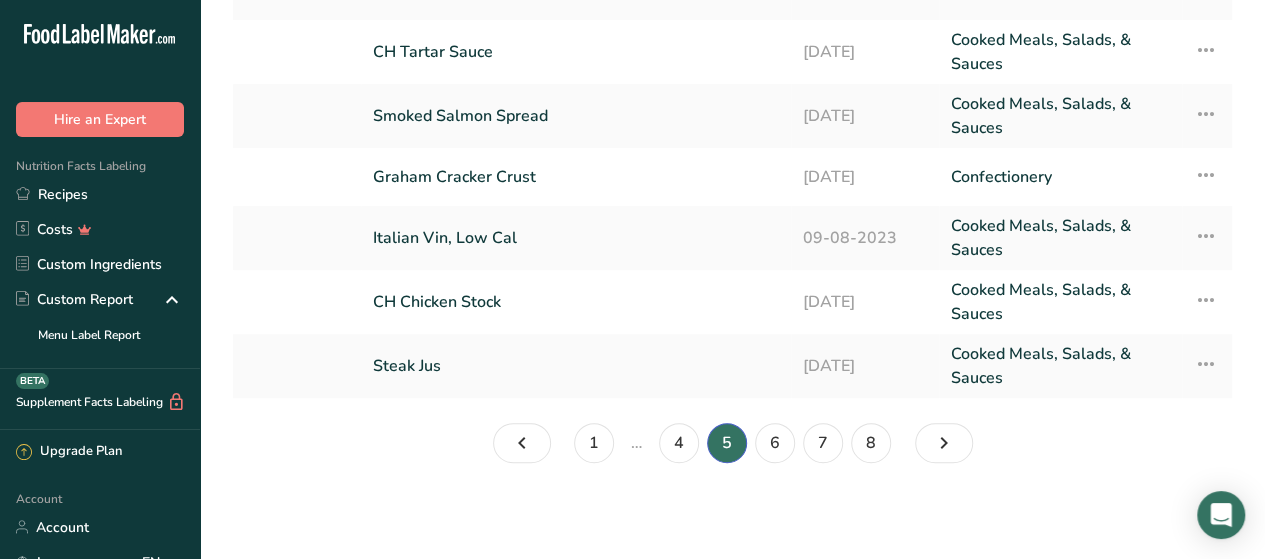scroll, scrollTop: 365, scrollLeft: 0, axis: vertical 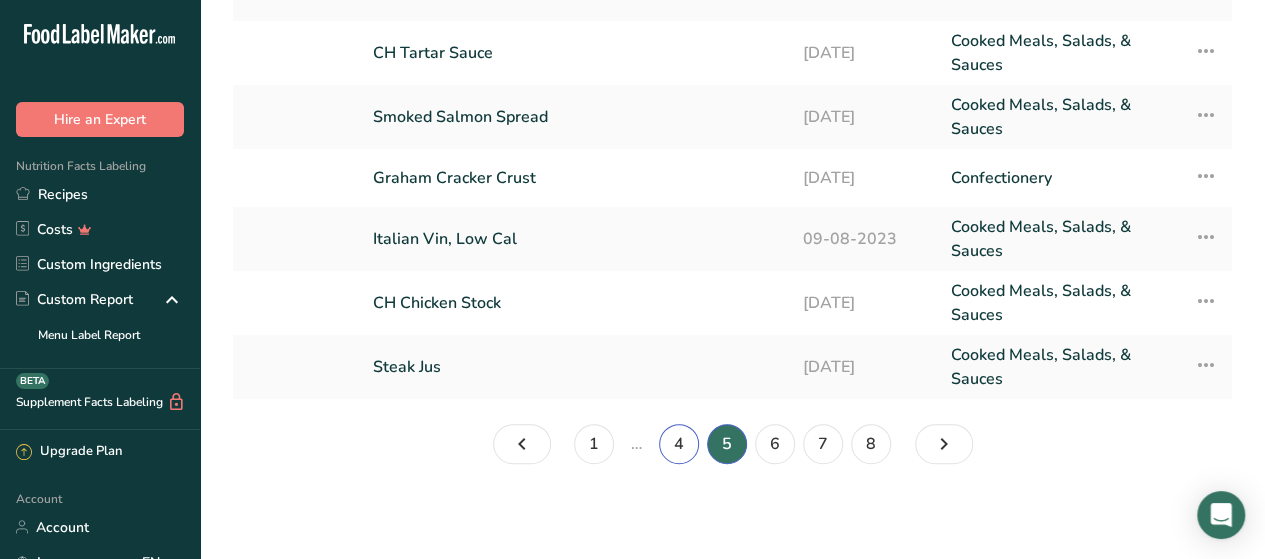 click on "4" at bounding box center [679, 444] 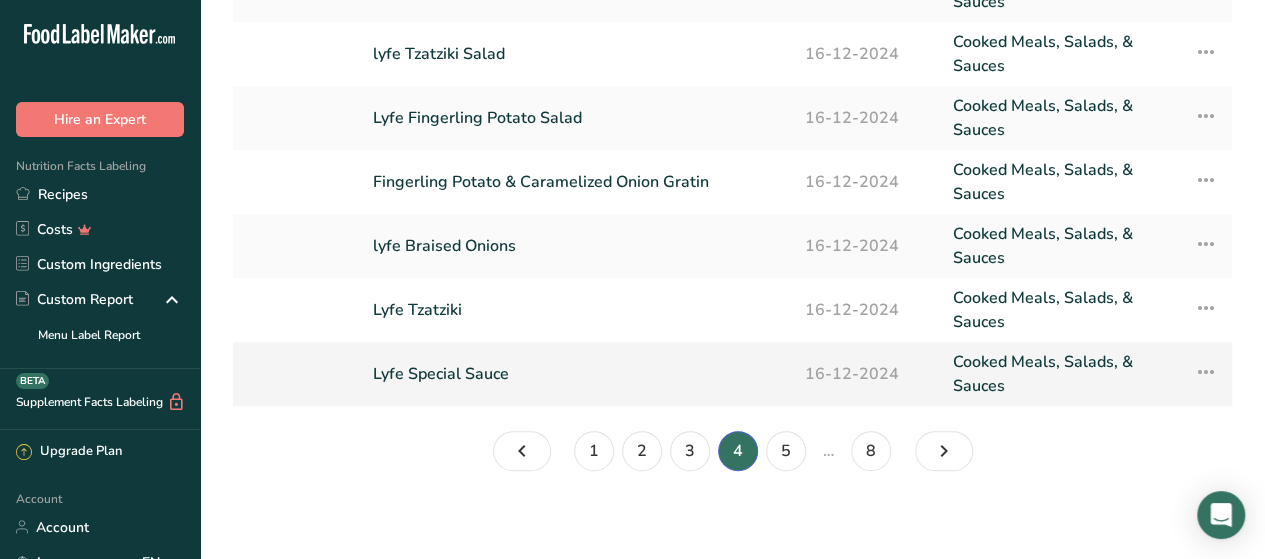 scroll, scrollTop: 377, scrollLeft: 0, axis: vertical 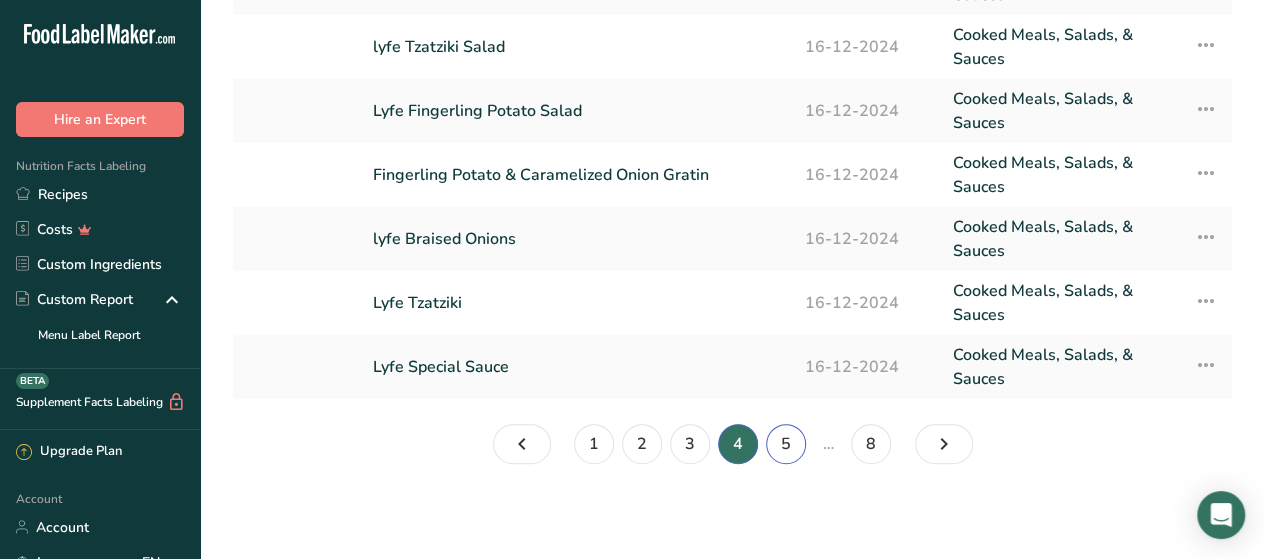 click on "5" at bounding box center [786, 444] 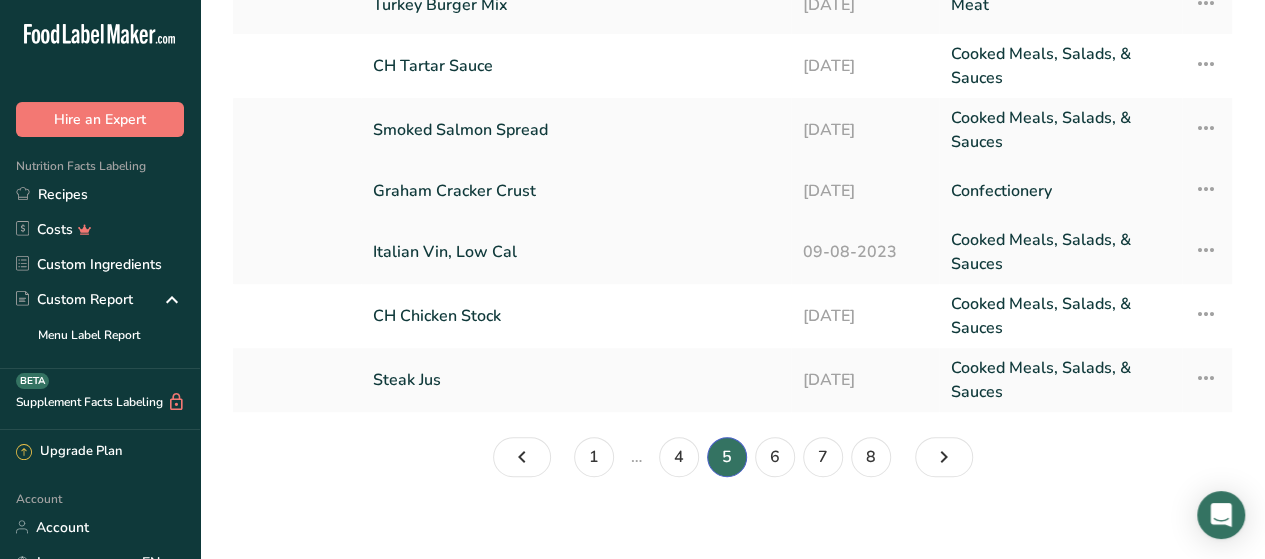 scroll, scrollTop: 365, scrollLeft: 0, axis: vertical 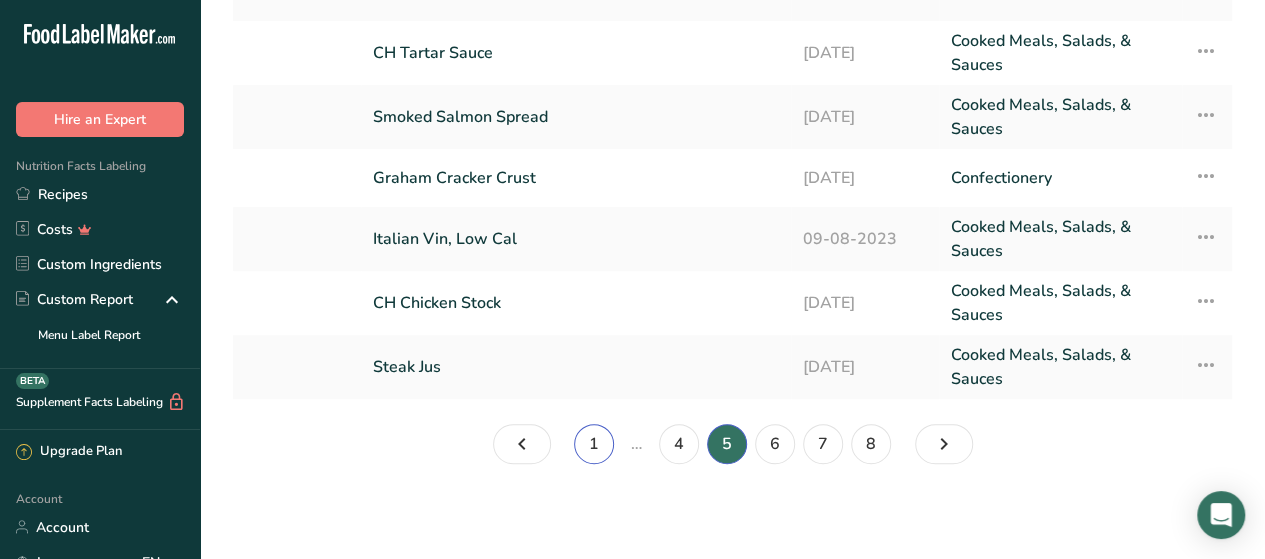 click on "1" at bounding box center [594, 444] 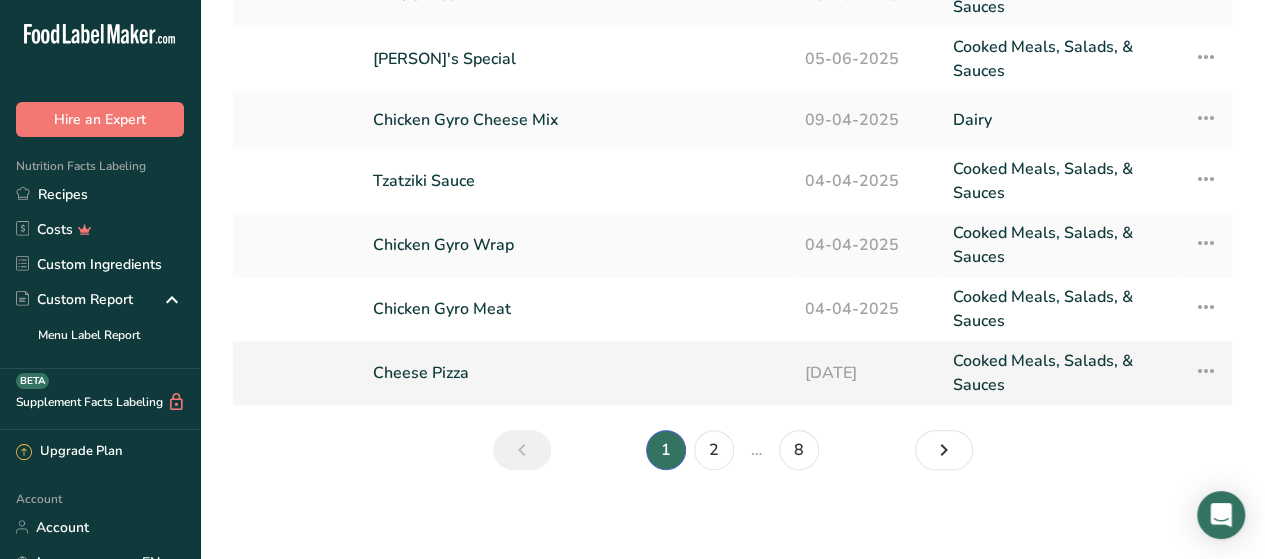 click on "Cheese Pizza" at bounding box center (577, 373) 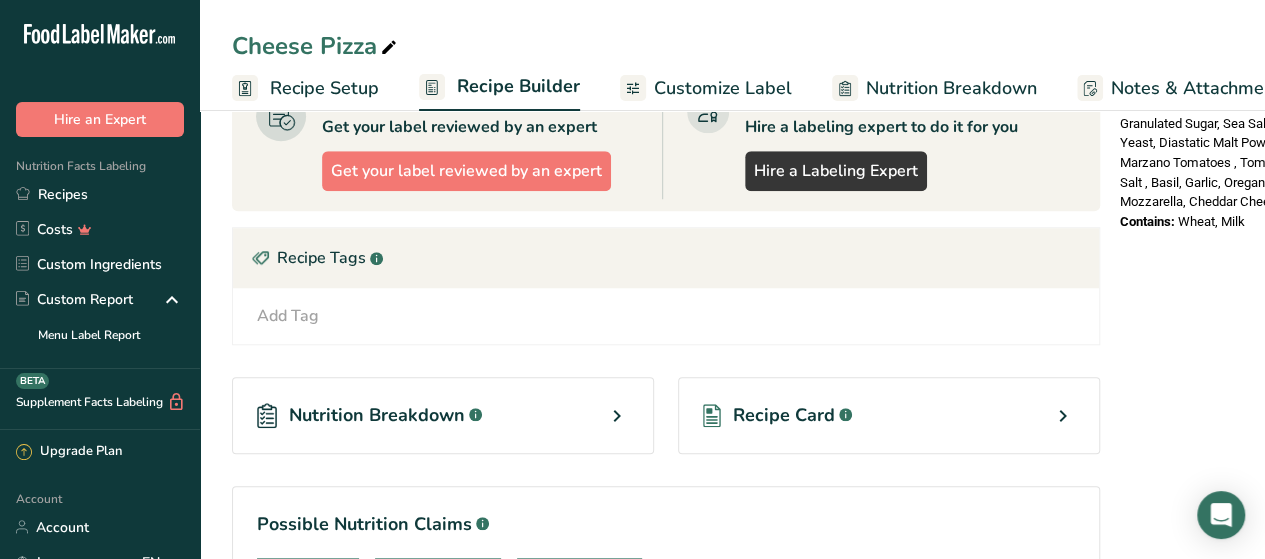 scroll, scrollTop: 898, scrollLeft: 0, axis: vertical 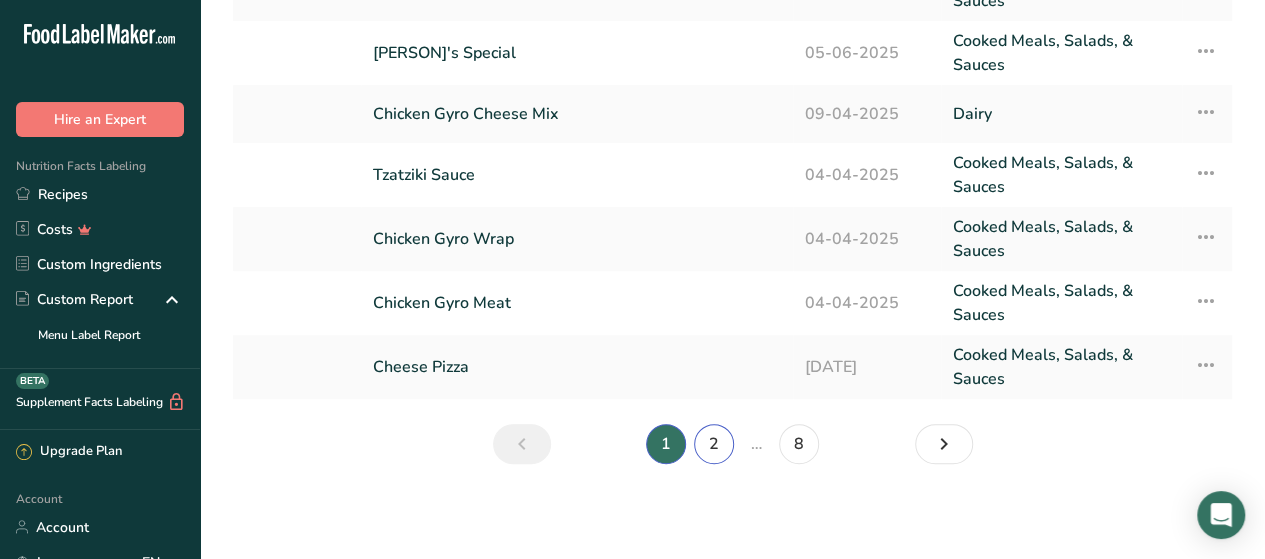 click on "2" at bounding box center [714, 444] 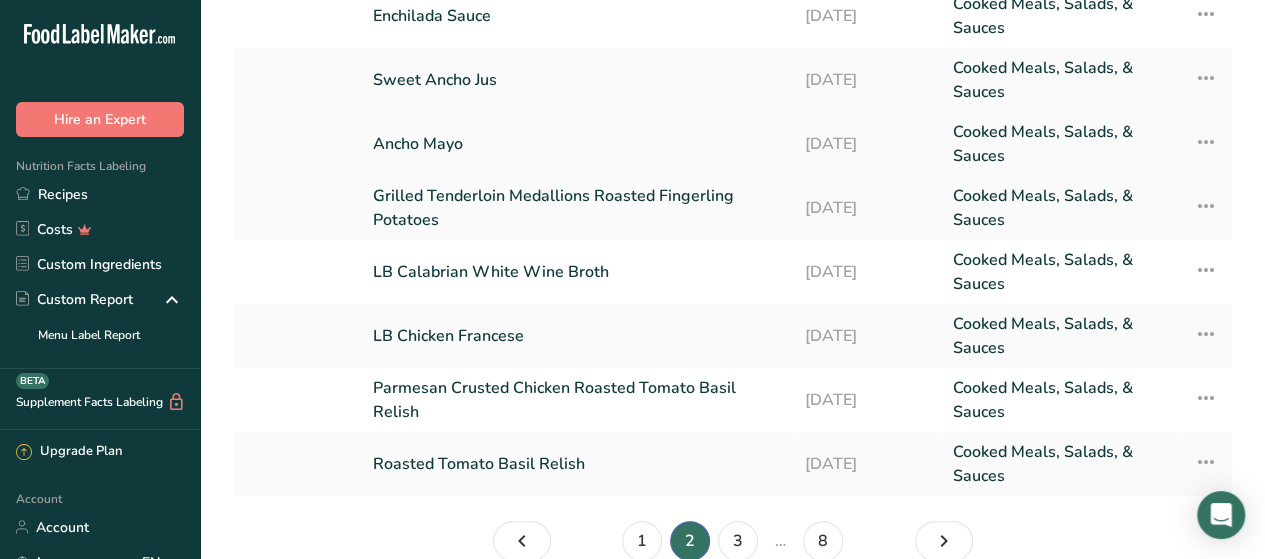 scroll, scrollTop: 300, scrollLeft: 0, axis: vertical 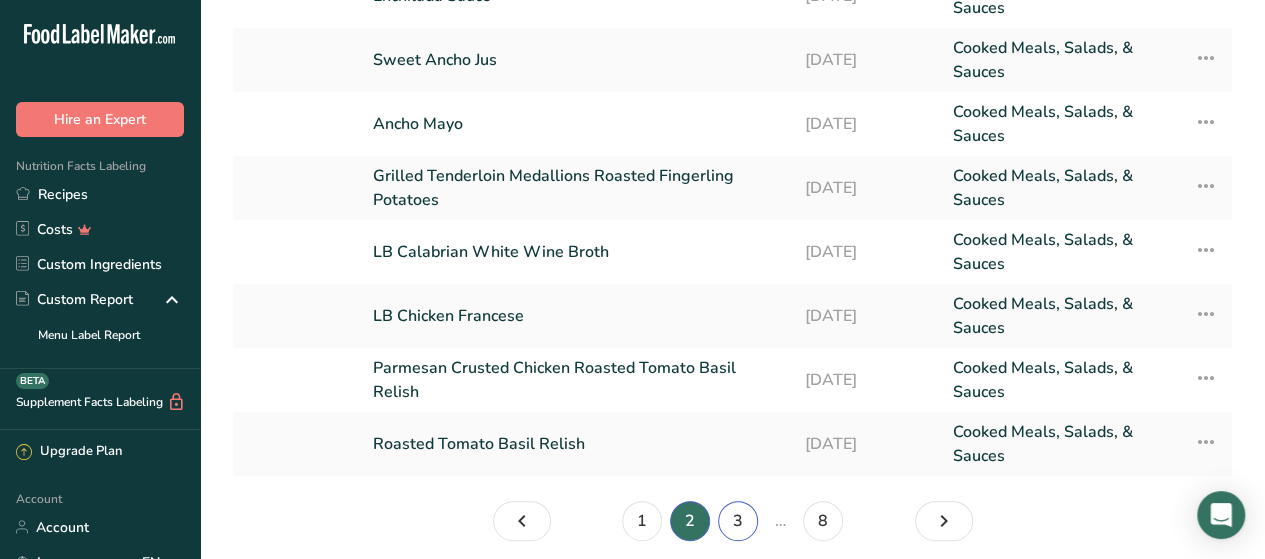 click on "3" at bounding box center (738, 521) 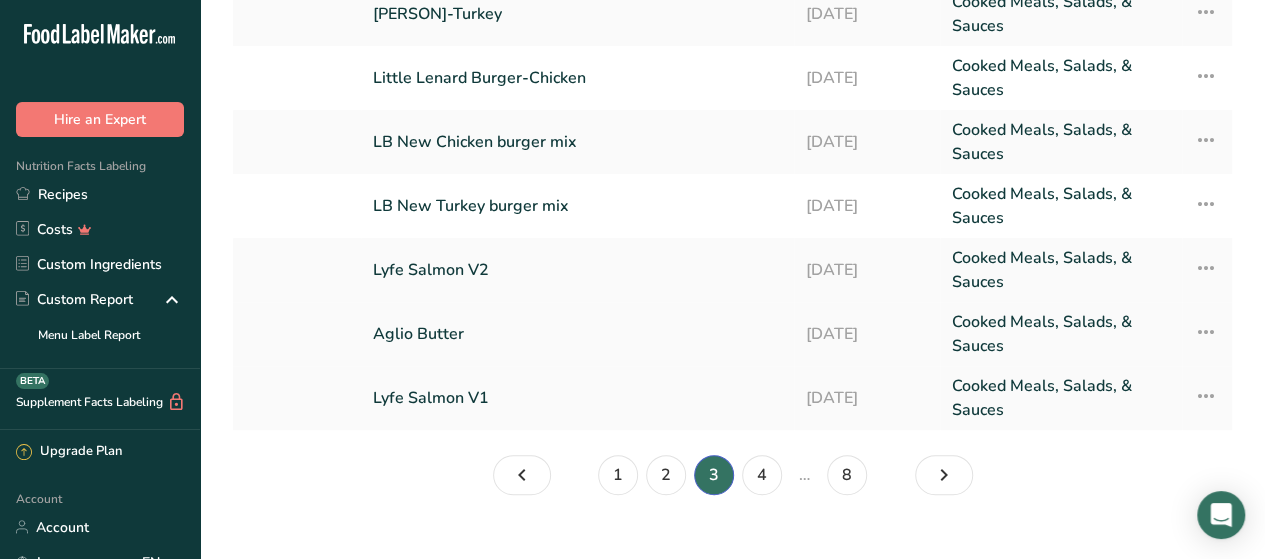 scroll, scrollTop: 377, scrollLeft: 0, axis: vertical 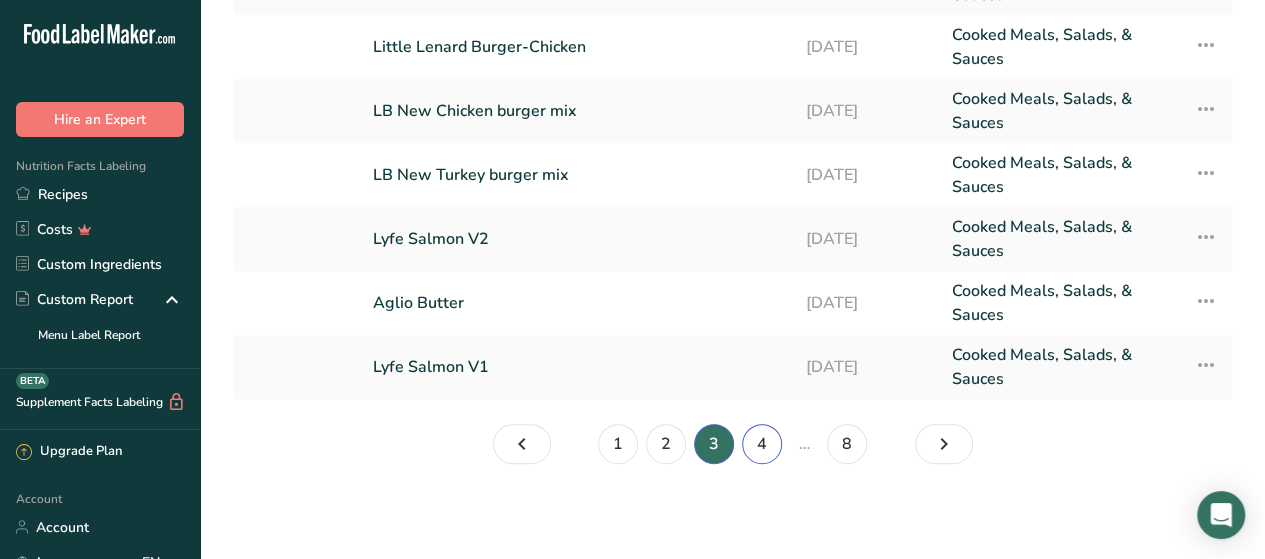 click on "4" at bounding box center (762, 444) 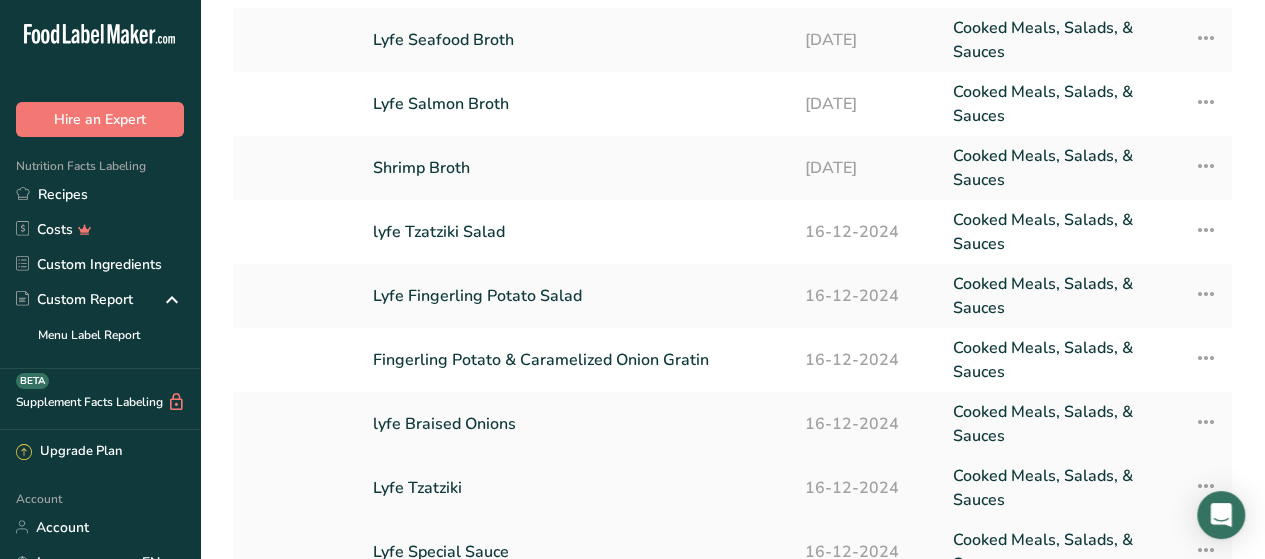 scroll, scrollTop: 377, scrollLeft: 0, axis: vertical 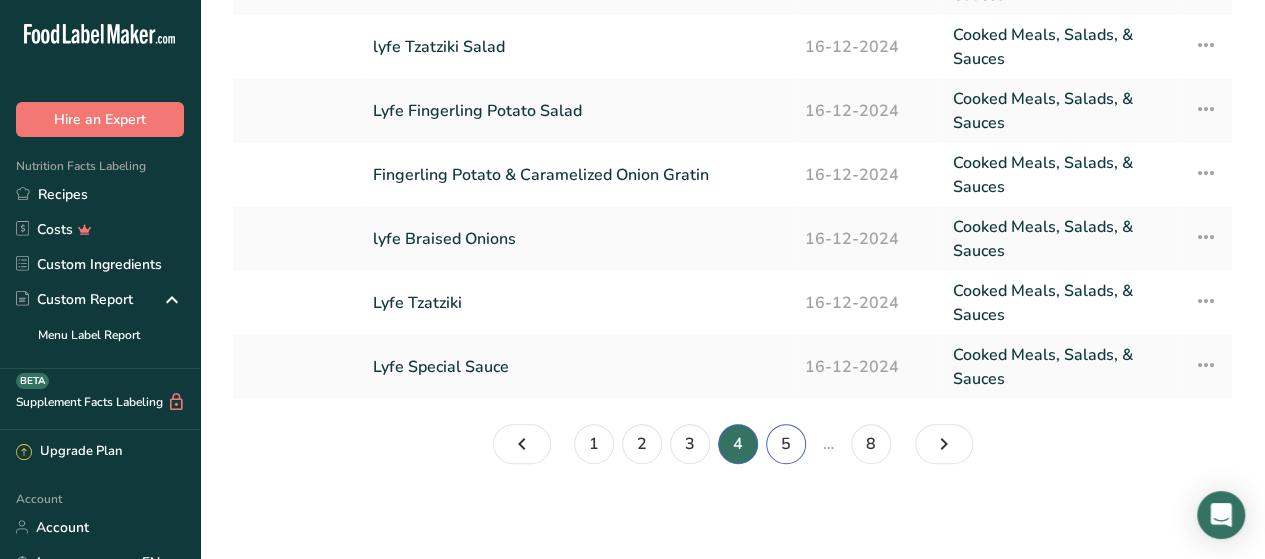 click on "5" at bounding box center (786, 444) 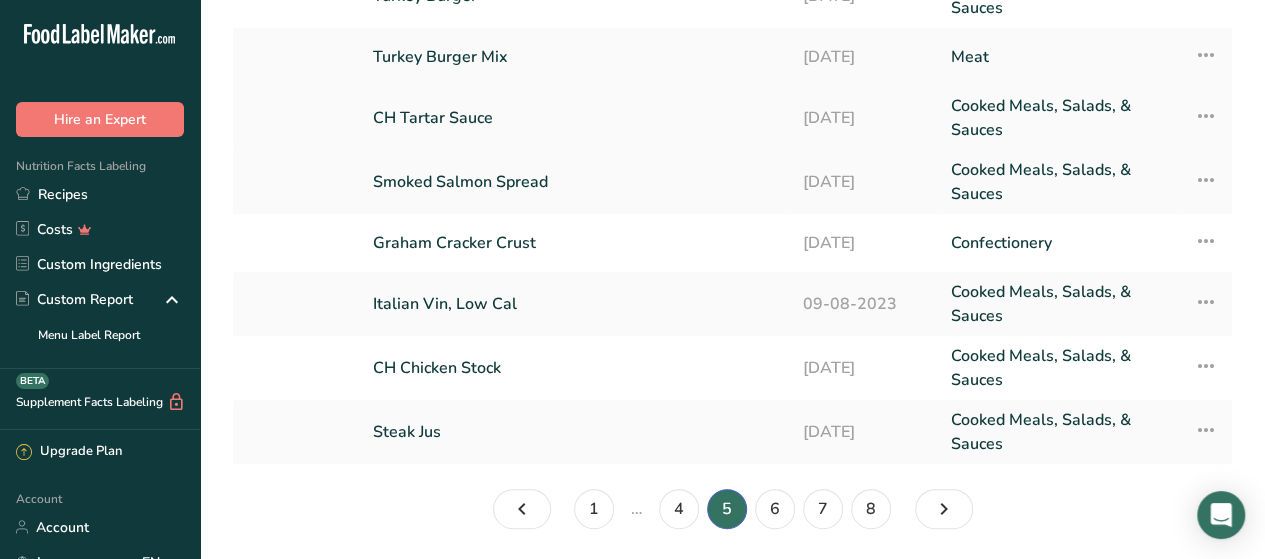 scroll, scrollTop: 365, scrollLeft: 0, axis: vertical 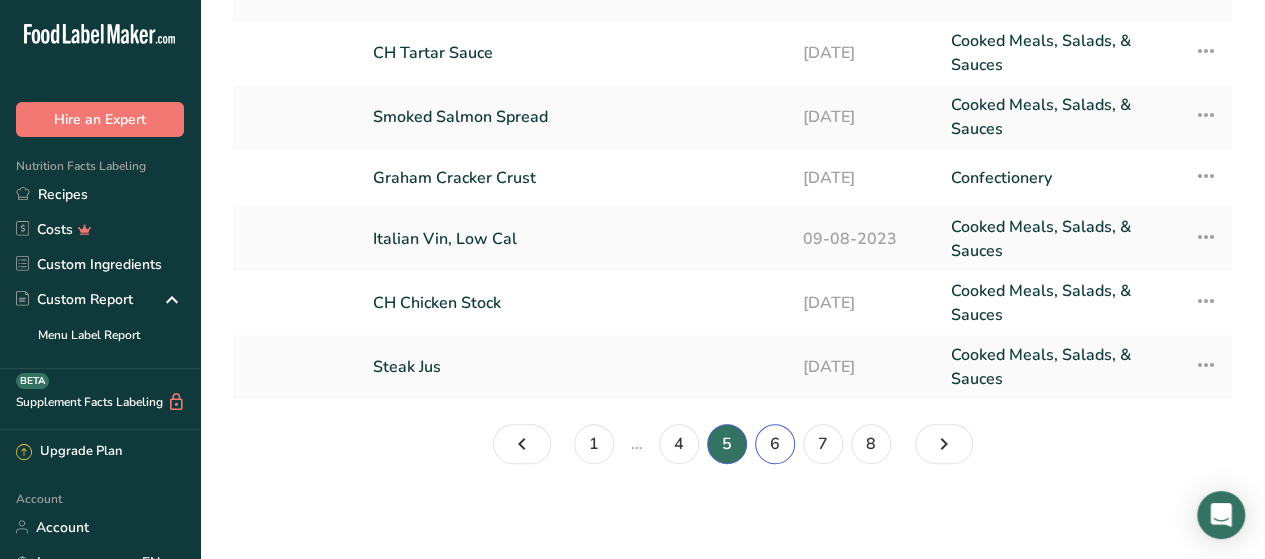 click on "6" at bounding box center (775, 444) 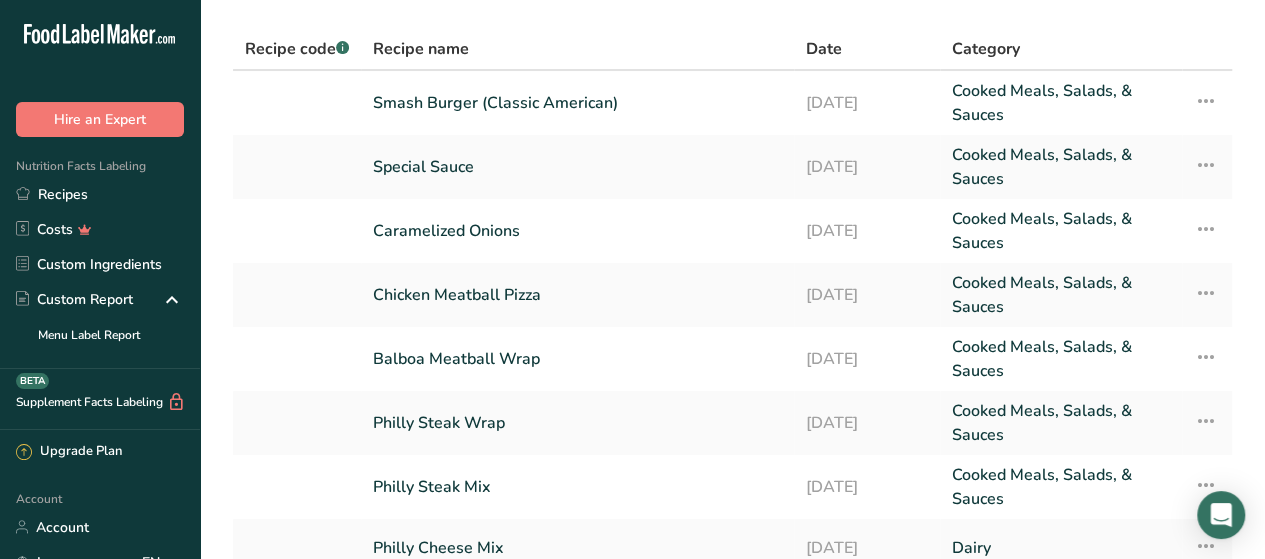 scroll, scrollTop: 165, scrollLeft: 0, axis: vertical 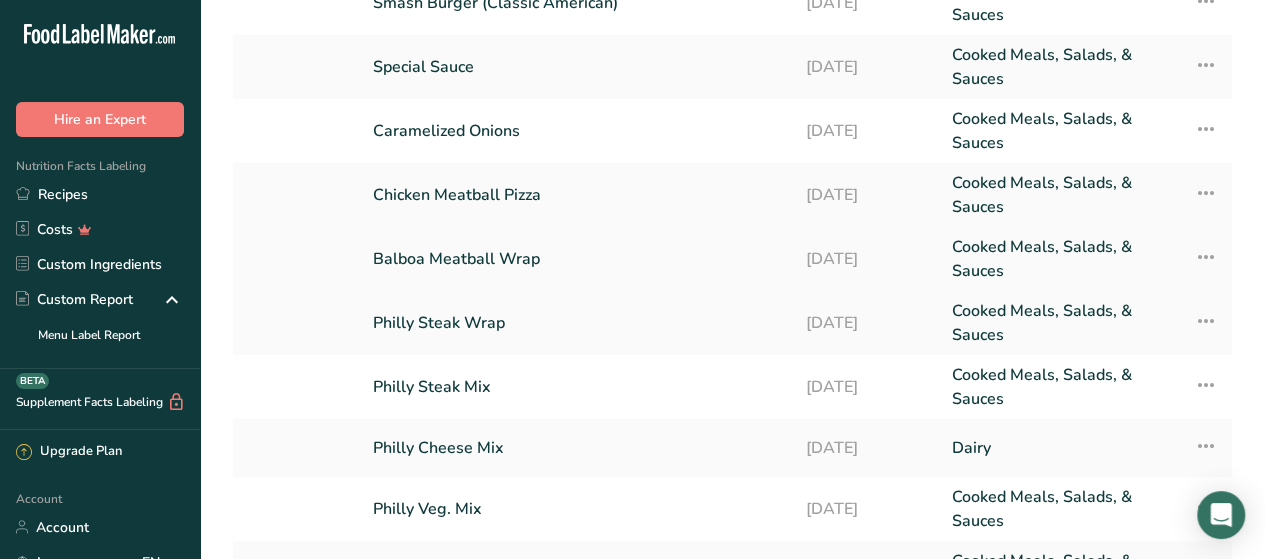 click on "Balboa Meatball Wrap" at bounding box center (577, 259) 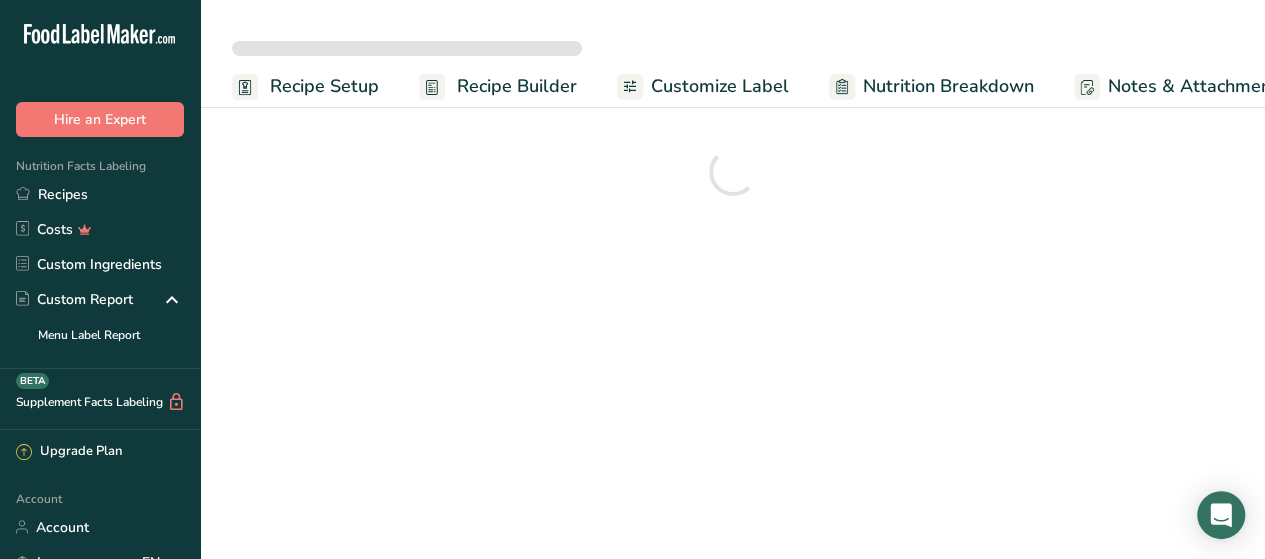 scroll, scrollTop: 0, scrollLeft: 0, axis: both 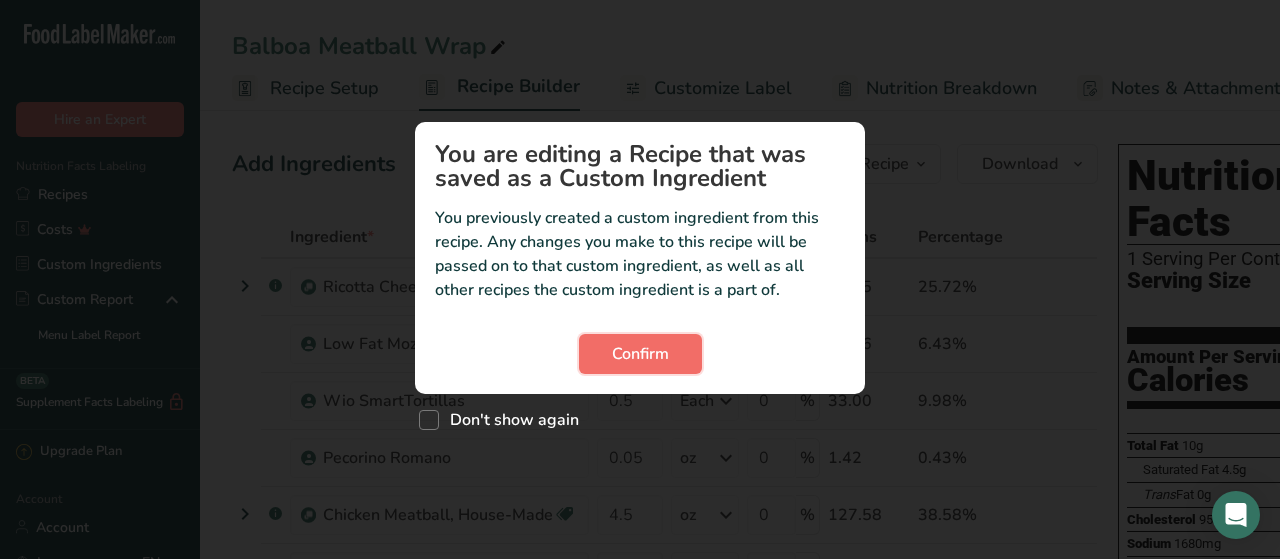 click on "Confirm" at bounding box center (640, 354) 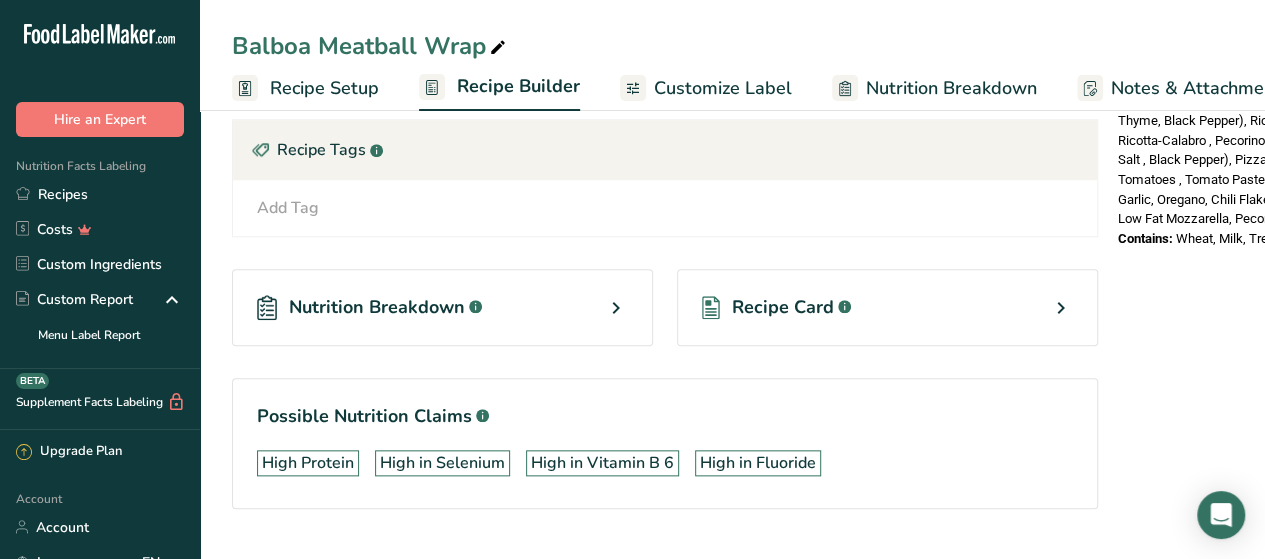 scroll, scrollTop: 954, scrollLeft: 0, axis: vertical 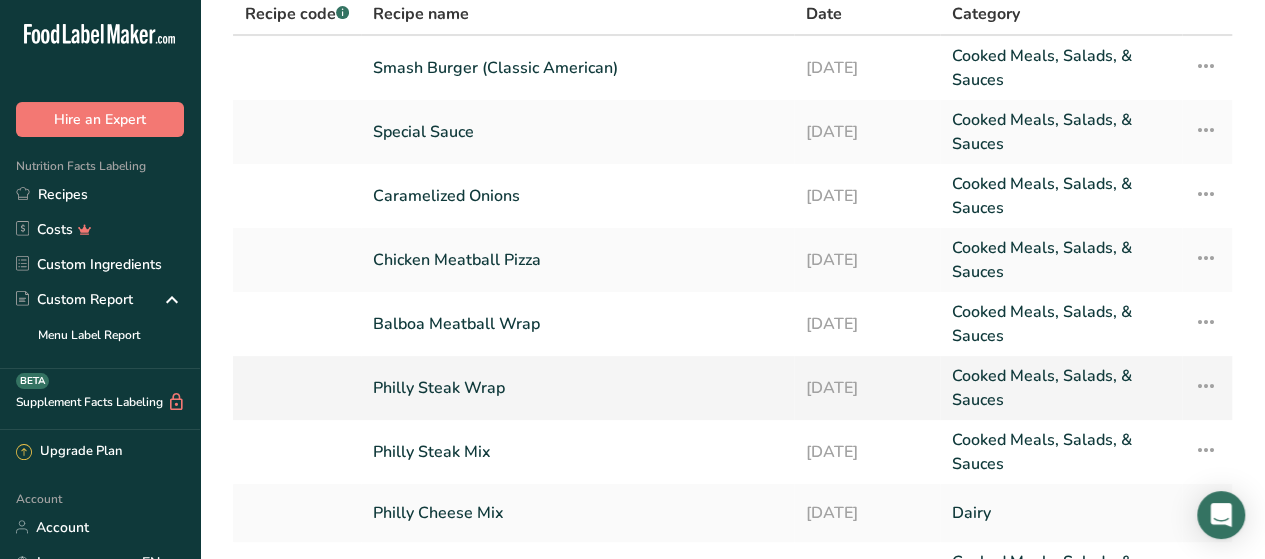 click on "Philly Steak Wrap" at bounding box center (577, 388) 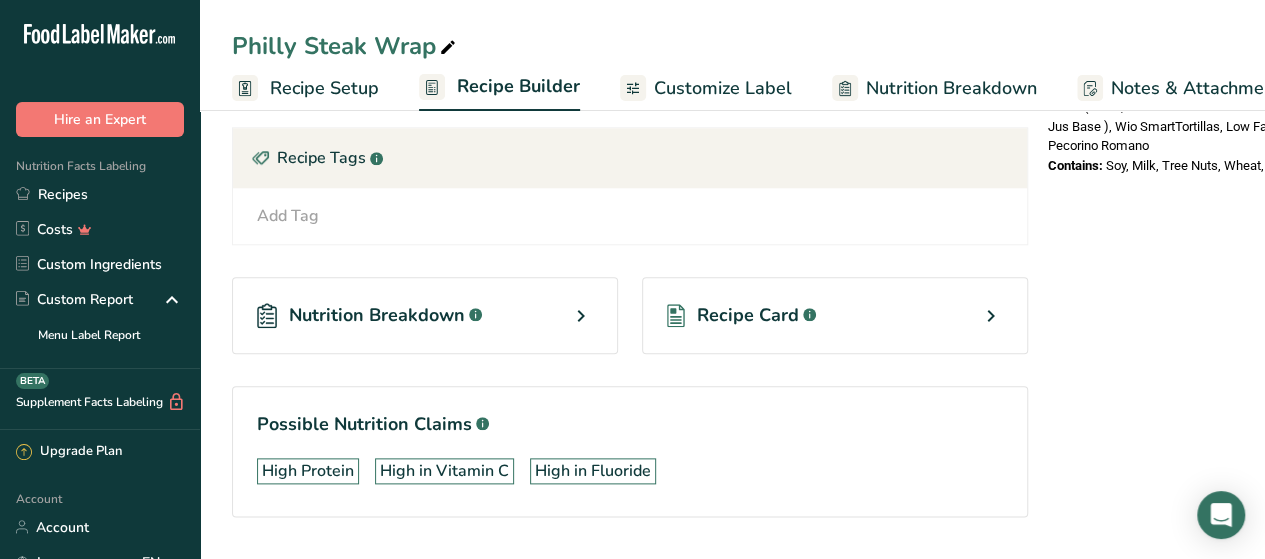 scroll, scrollTop: 1035, scrollLeft: 0, axis: vertical 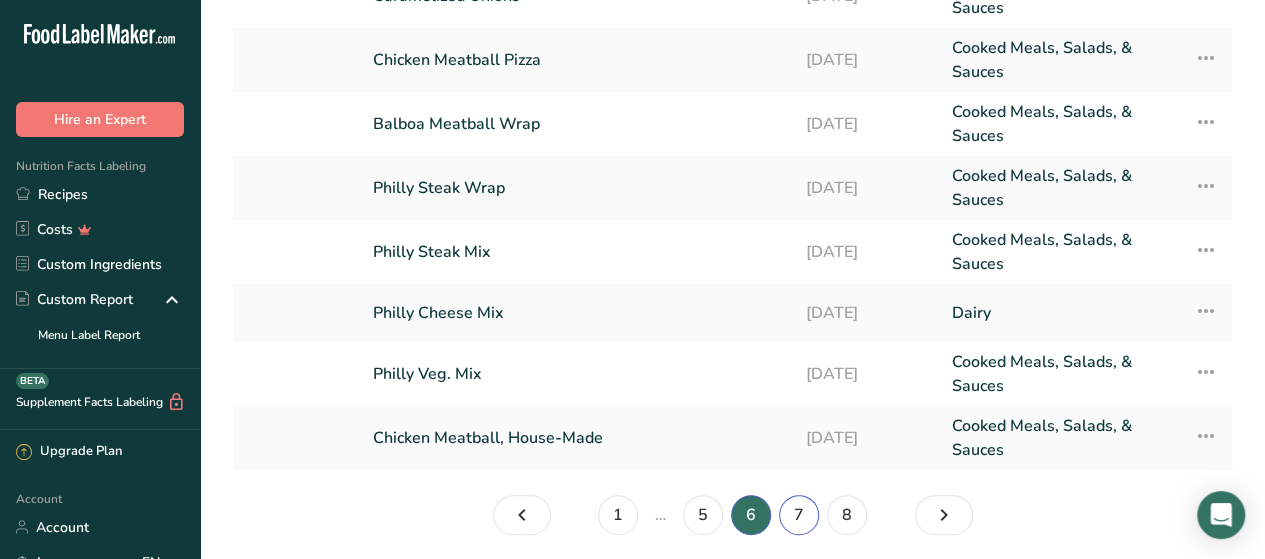 click on "7" at bounding box center (799, 515) 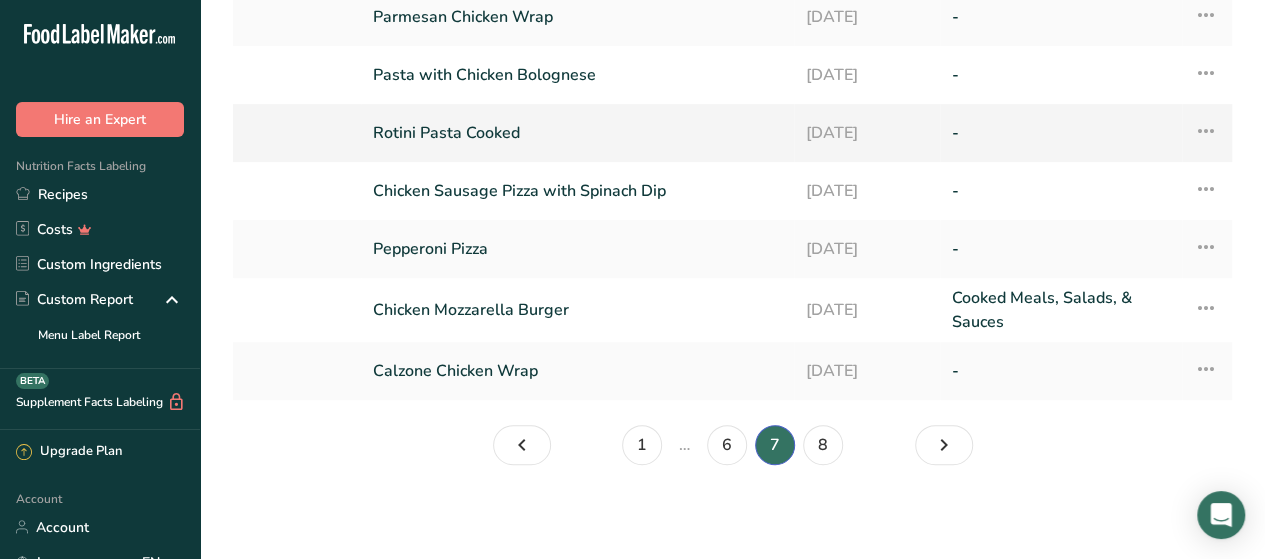 scroll, scrollTop: 341, scrollLeft: 0, axis: vertical 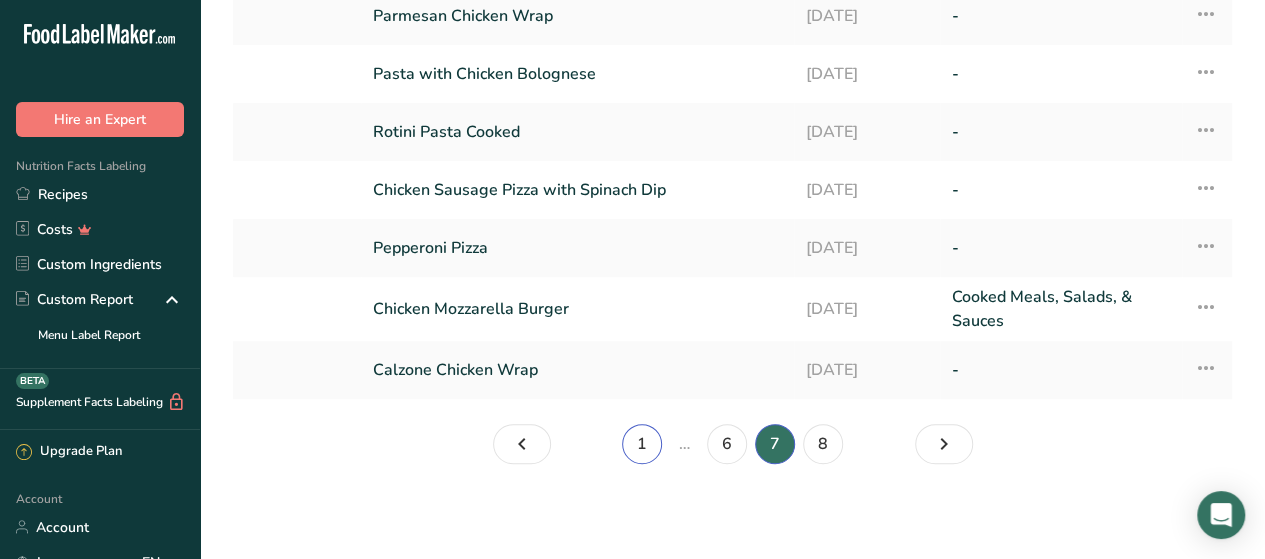click on "1" at bounding box center (642, 444) 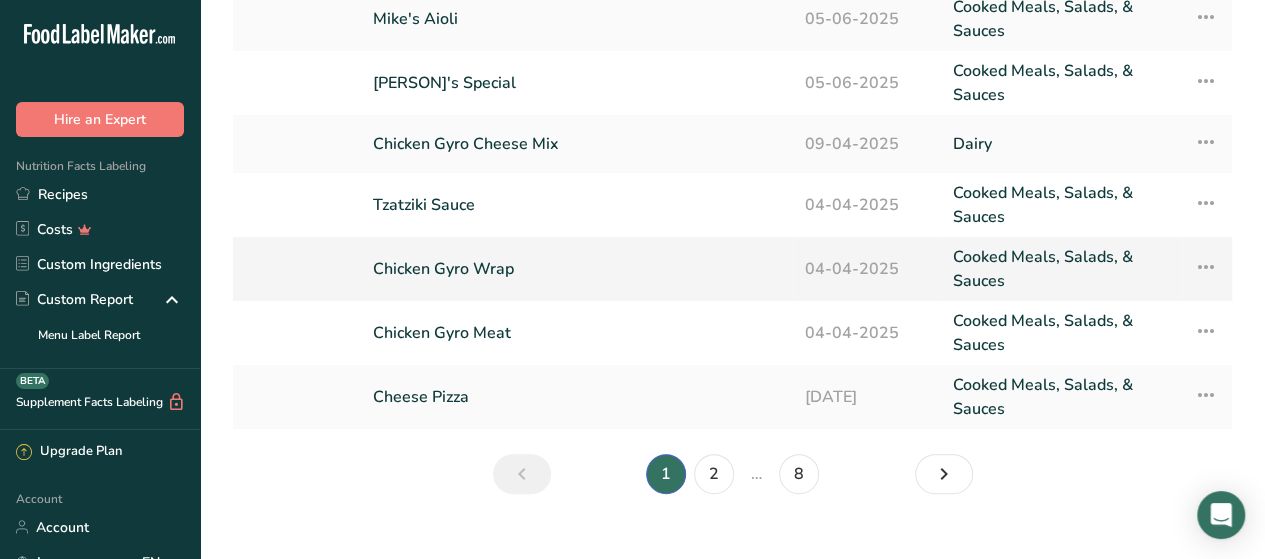 click on "Chicken Gyro Wrap" at bounding box center (577, 269) 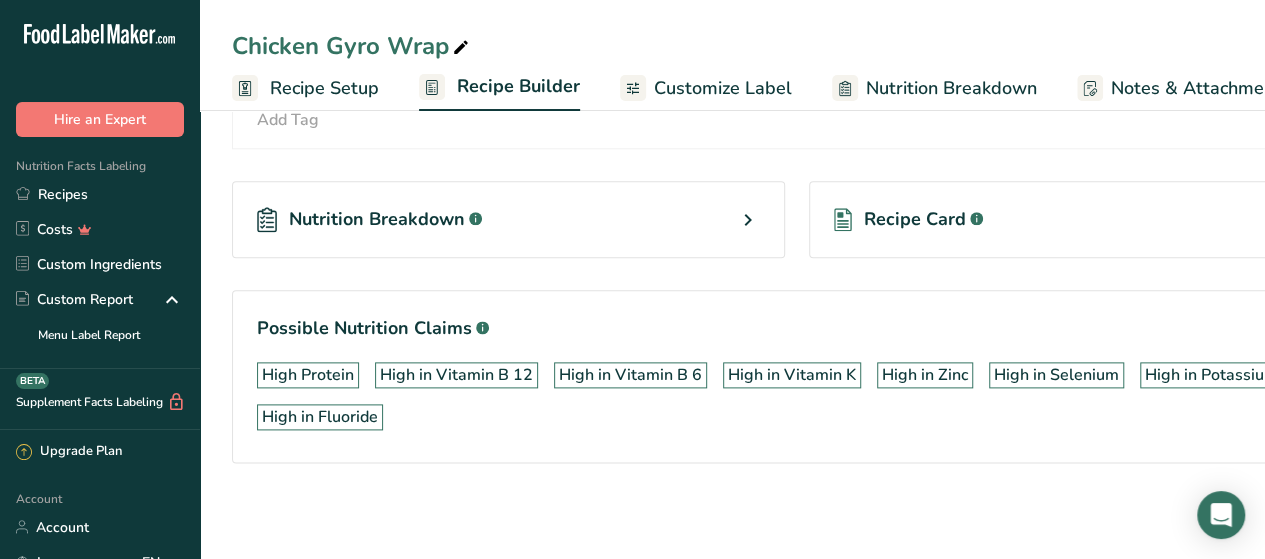 scroll, scrollTop: 1109, scrollLeft: 0, axis: vertical 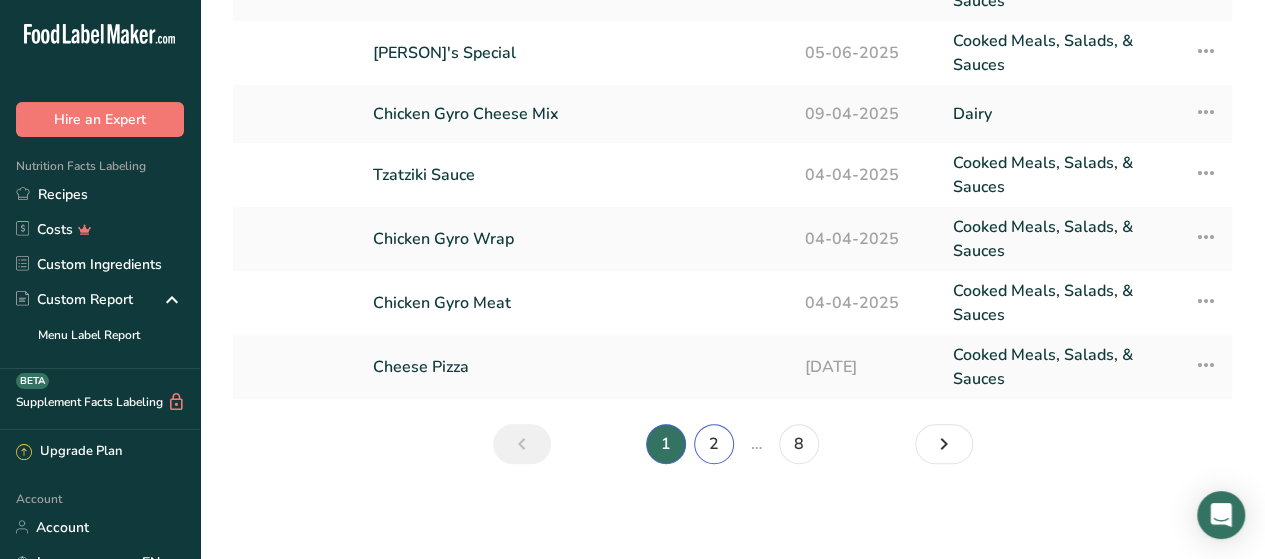 click on "2" at bounding box center [714, 444] 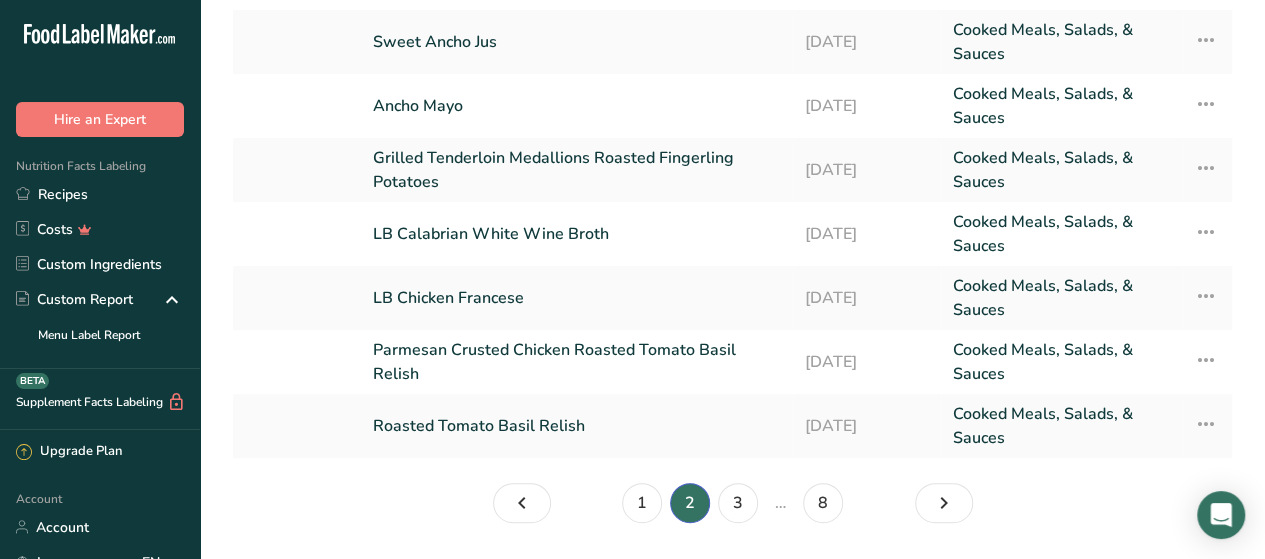 scroll, scrollTop: 377, scrollLeft: 0, axis: vertical 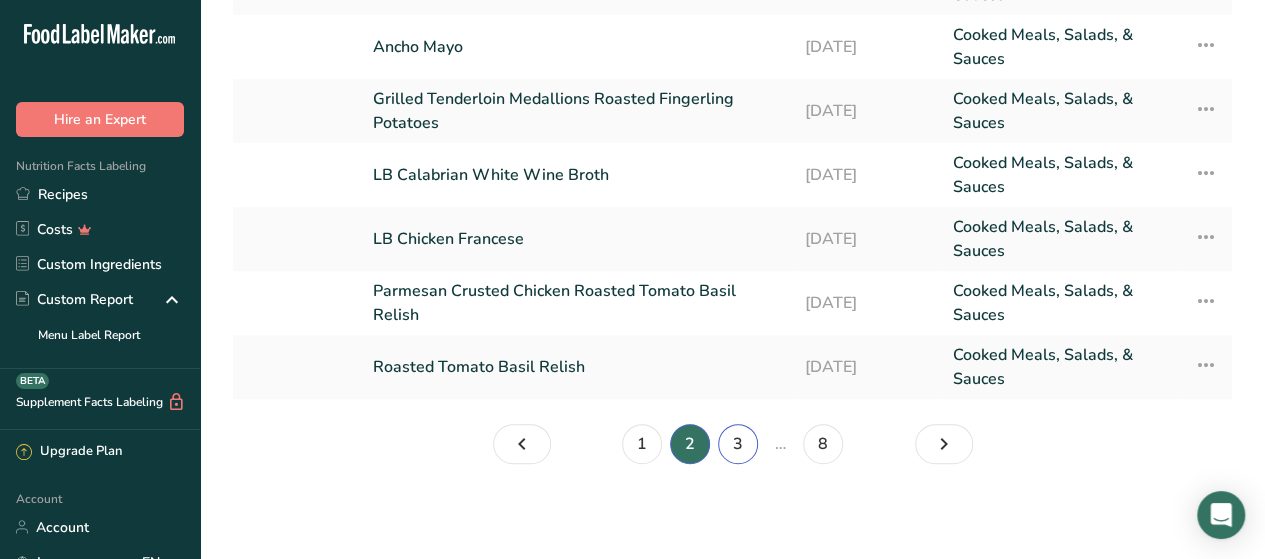 click on "3" at bounding box center [738, 444] 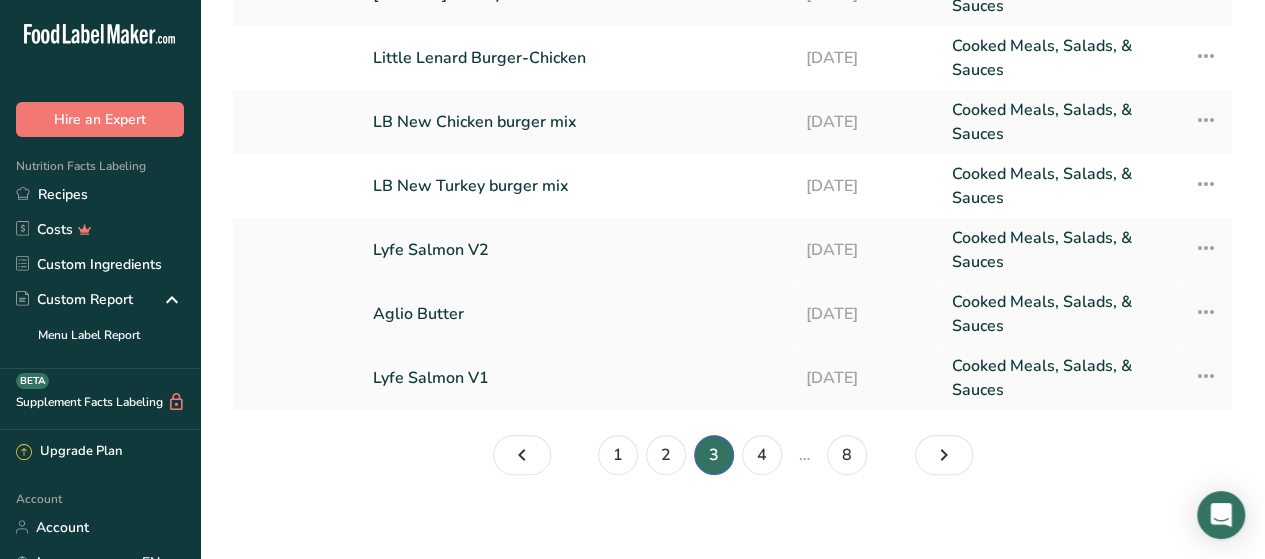 scroll, scrollTop: 377, scrollLeft: 0, axis: vertical 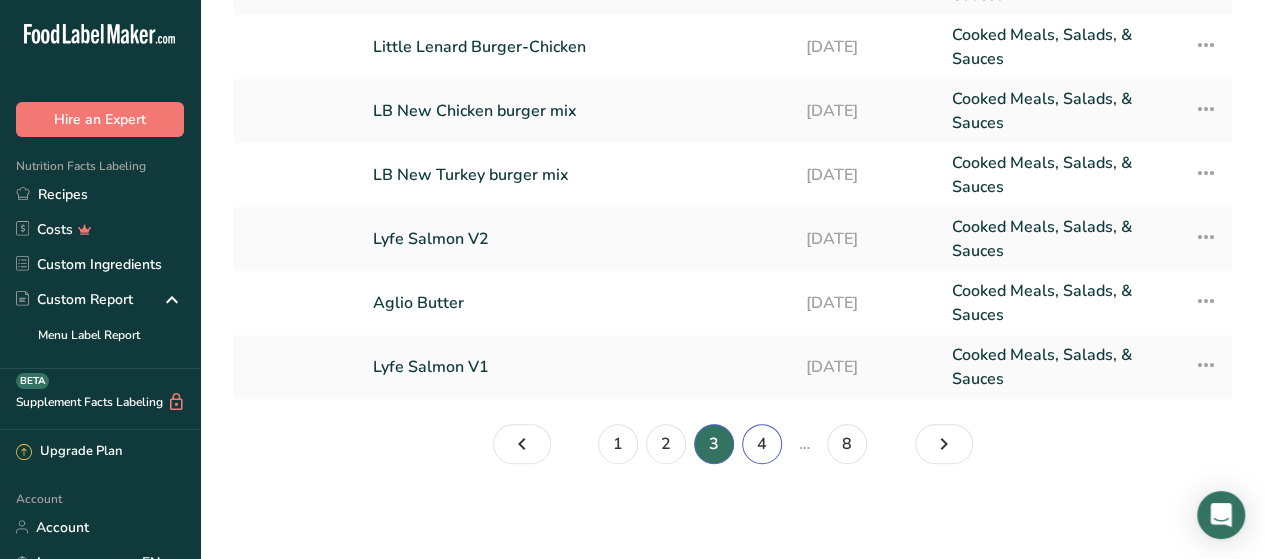click on "4" at bounding box center [762, 444] 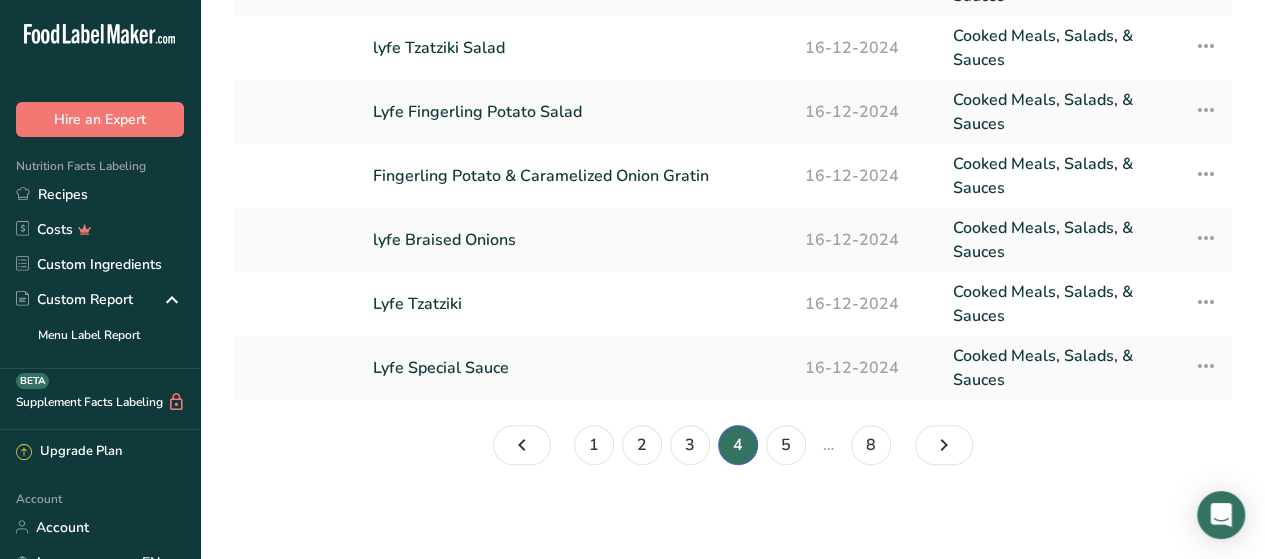 scroll, scrollTop: 377, scrollLeft: 0, axis: vertical 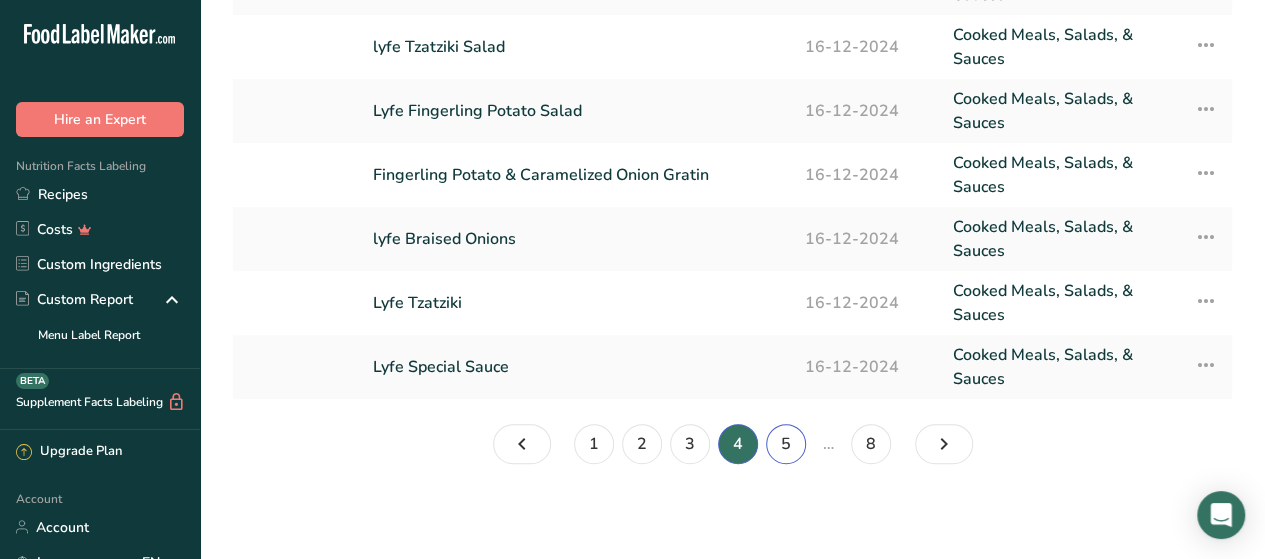 click on "5" at bounding box center [786, 444] 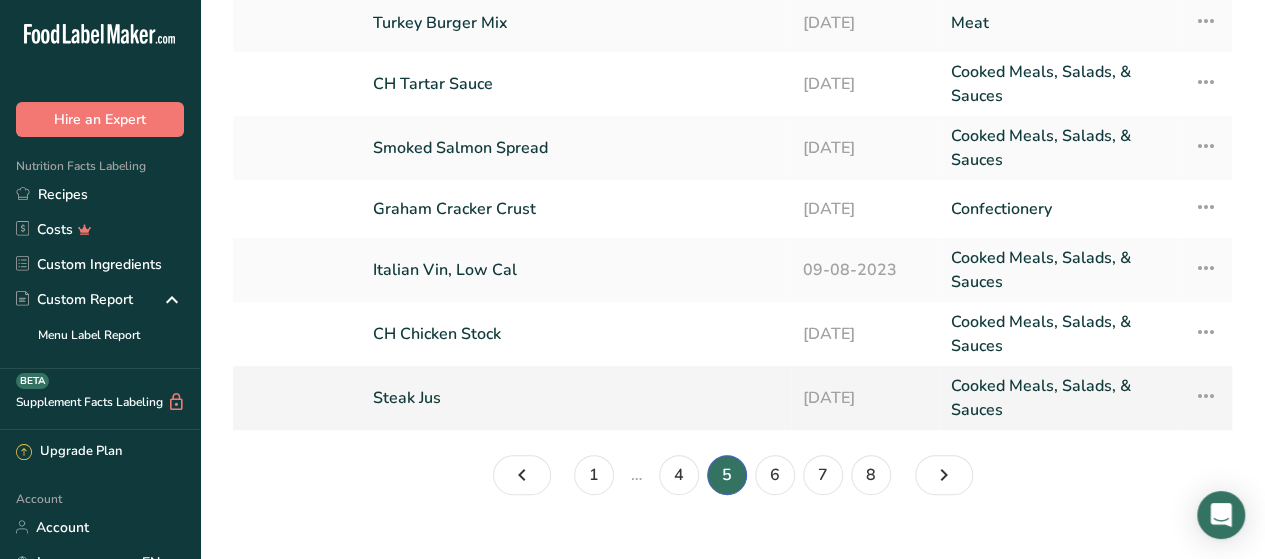 scroll, scrollTop: 365, scrollLeft: 0, axis: vertical 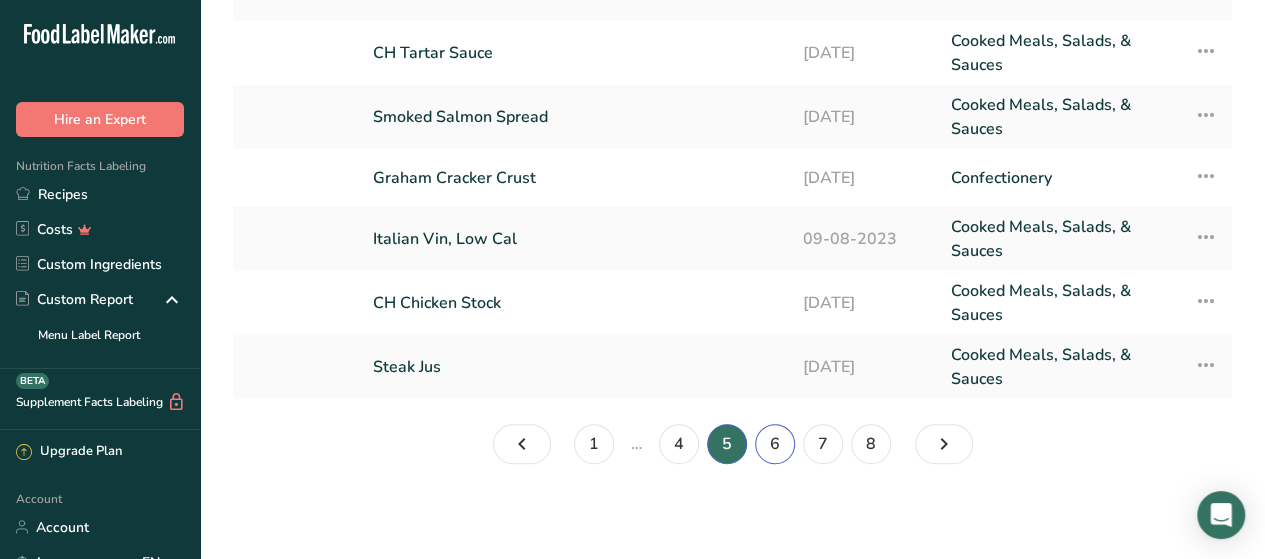click on "6" at bounding box center [775, 444] 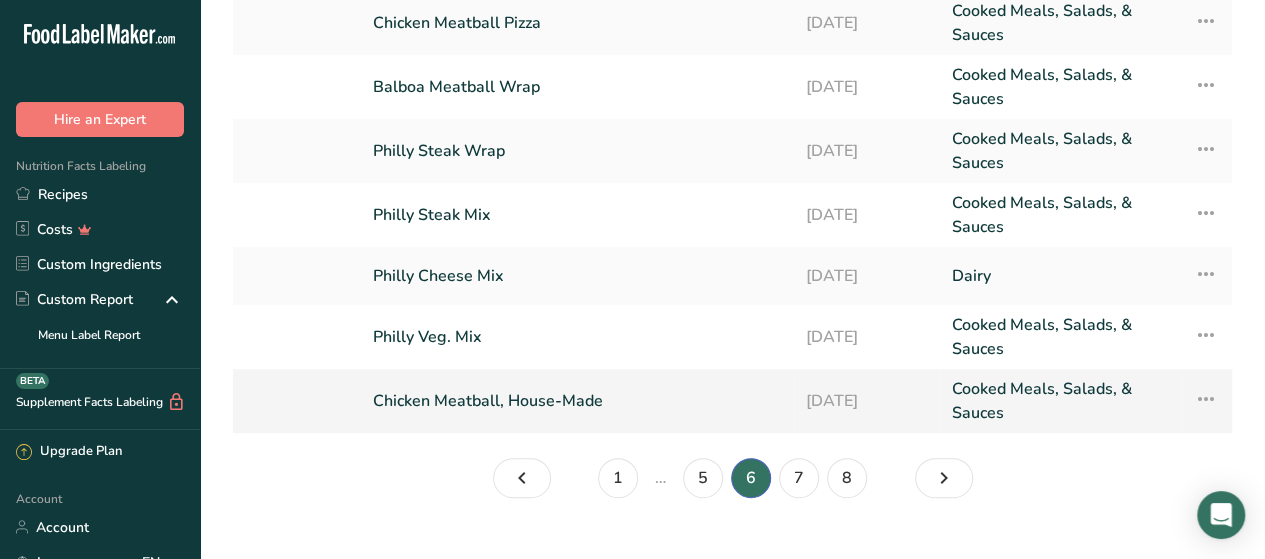 scroll, scrollTop: 371, scrollLeft: 0, axis: vertical 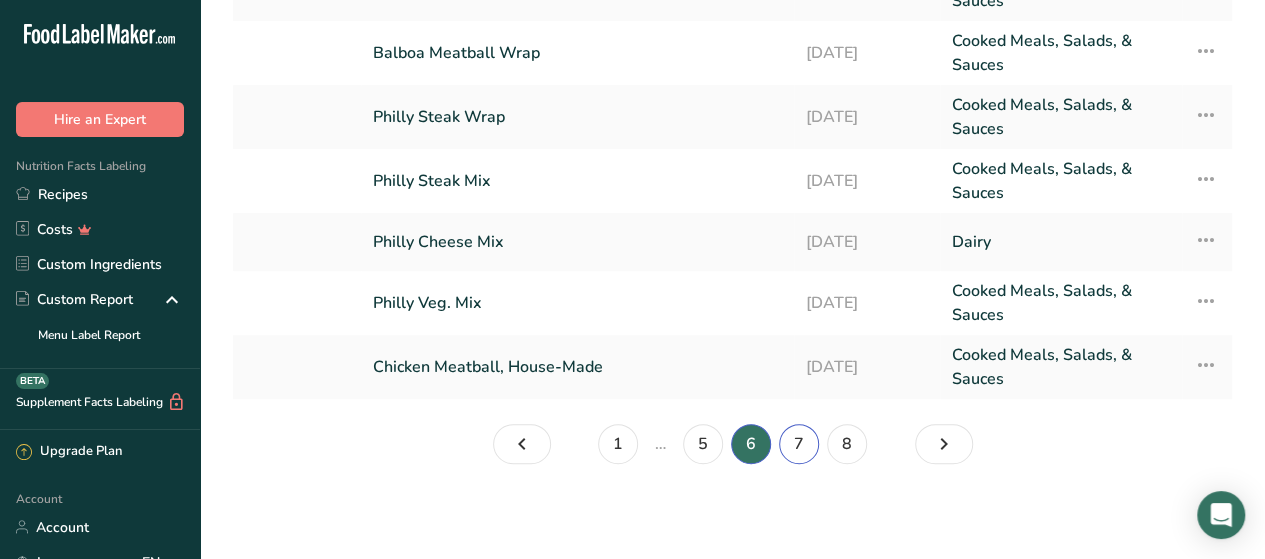 click on "7" at bounding box center [799, 444] 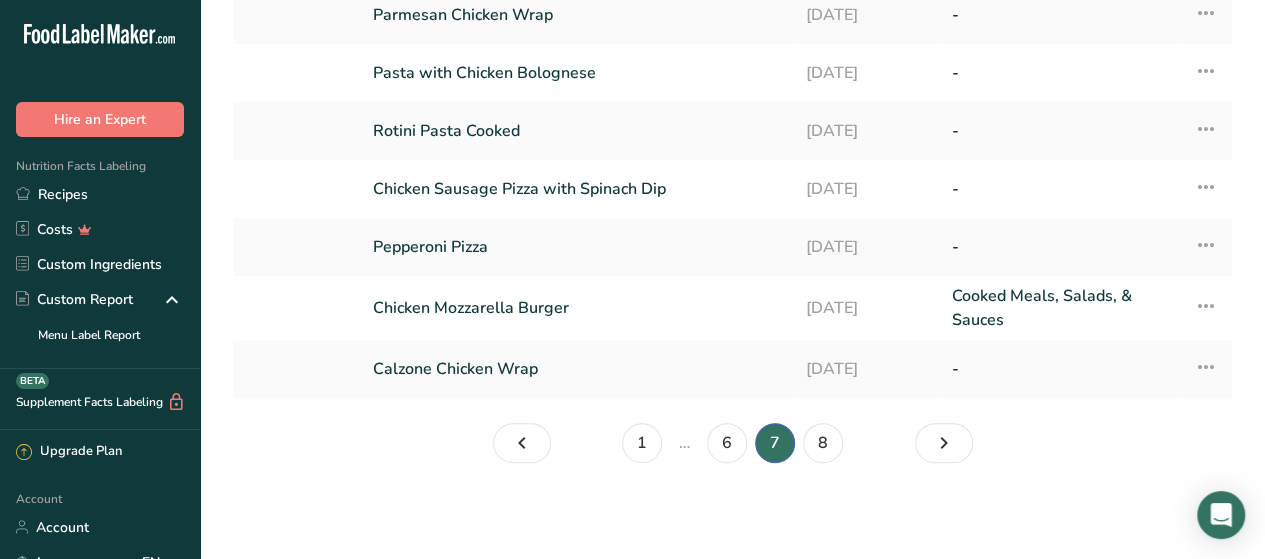 scroll, scrollTop: 341, scrollLeft: 0, axis: vertical 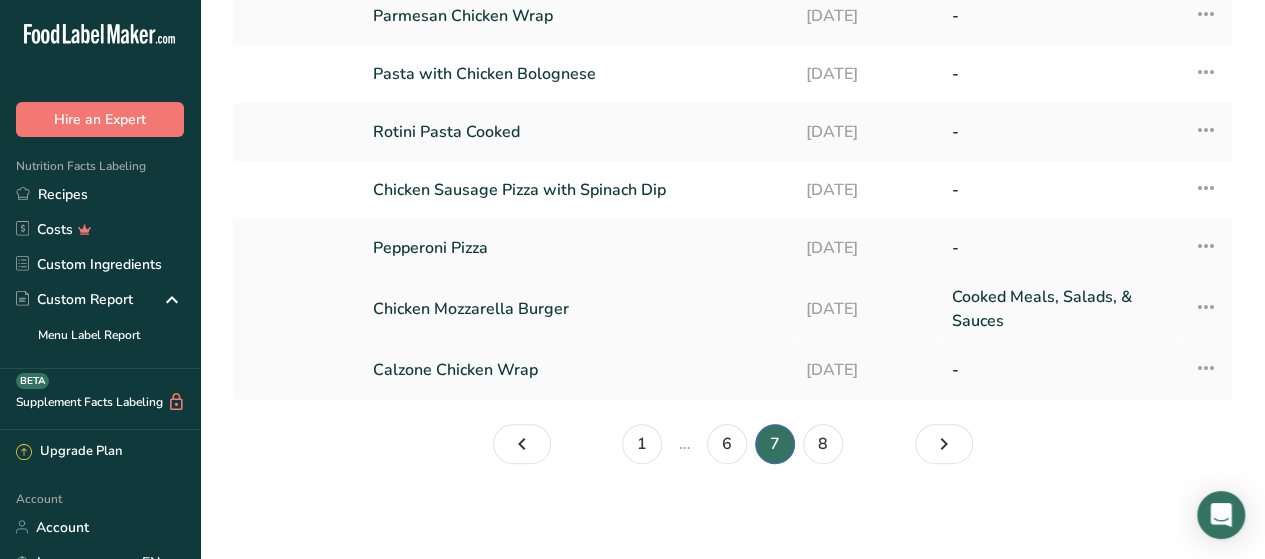click on "Chicken Mozzarella Burger" at bounding box center [577, 309] 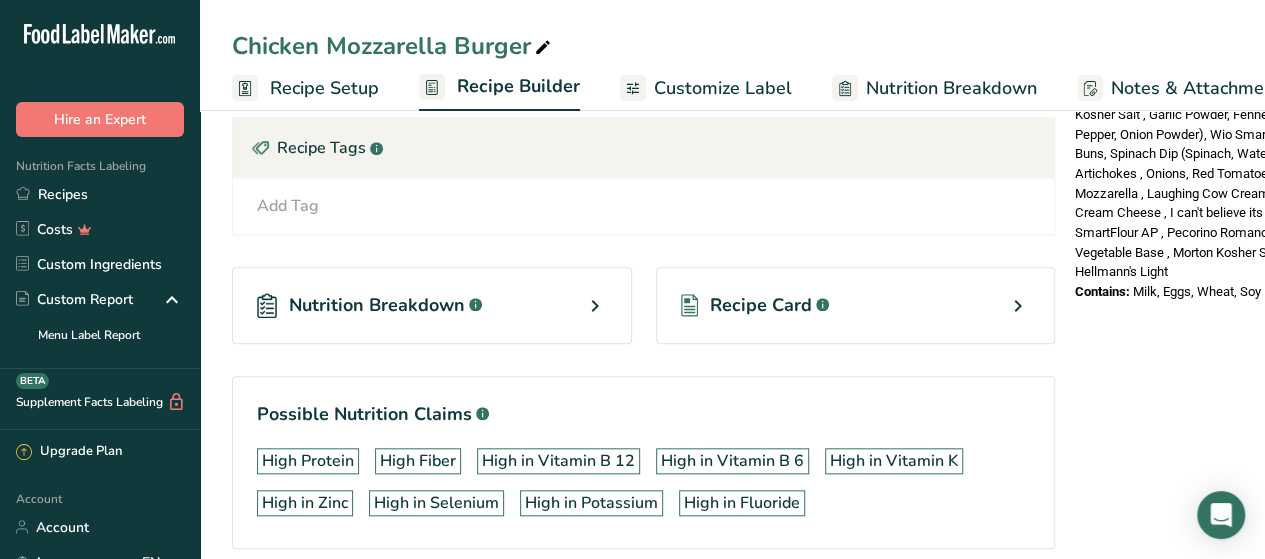 scroll, scrollTop: 882, scrollLeft: 0, axis: vertical 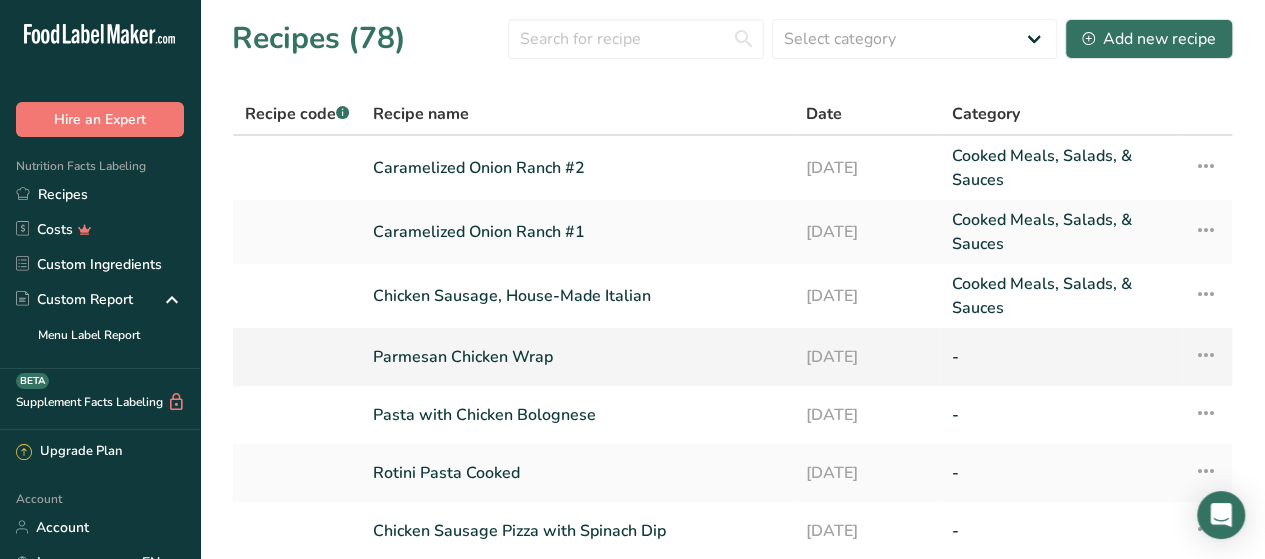 click on "Parmesan Chicken Wrap" at bounding box center [577, 357] 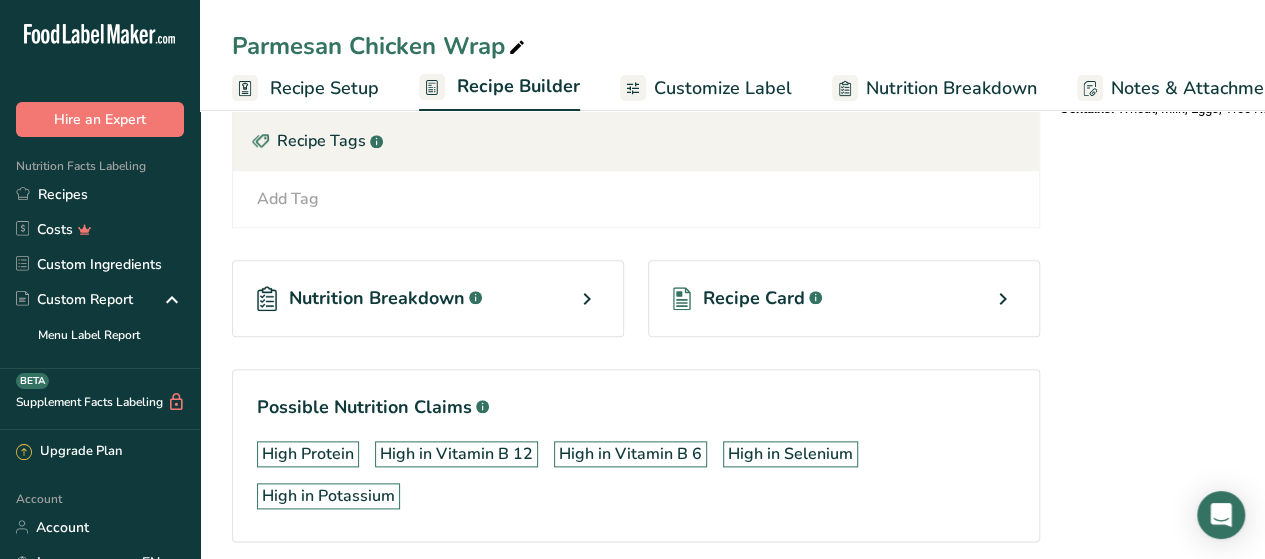 scroll, scrollTop: 1052, scrollLeft: 0, axis: vertical 